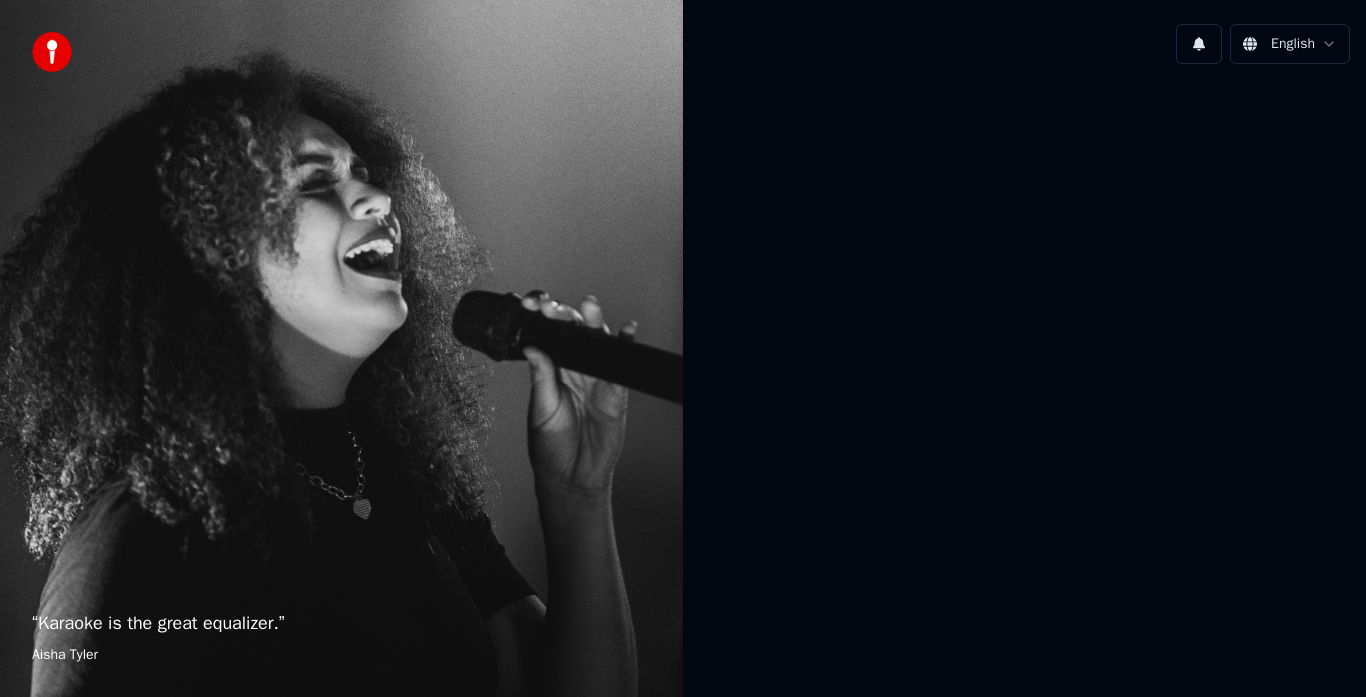 scroll, scrollTop: 0, scrollLeft: 0, axis: both 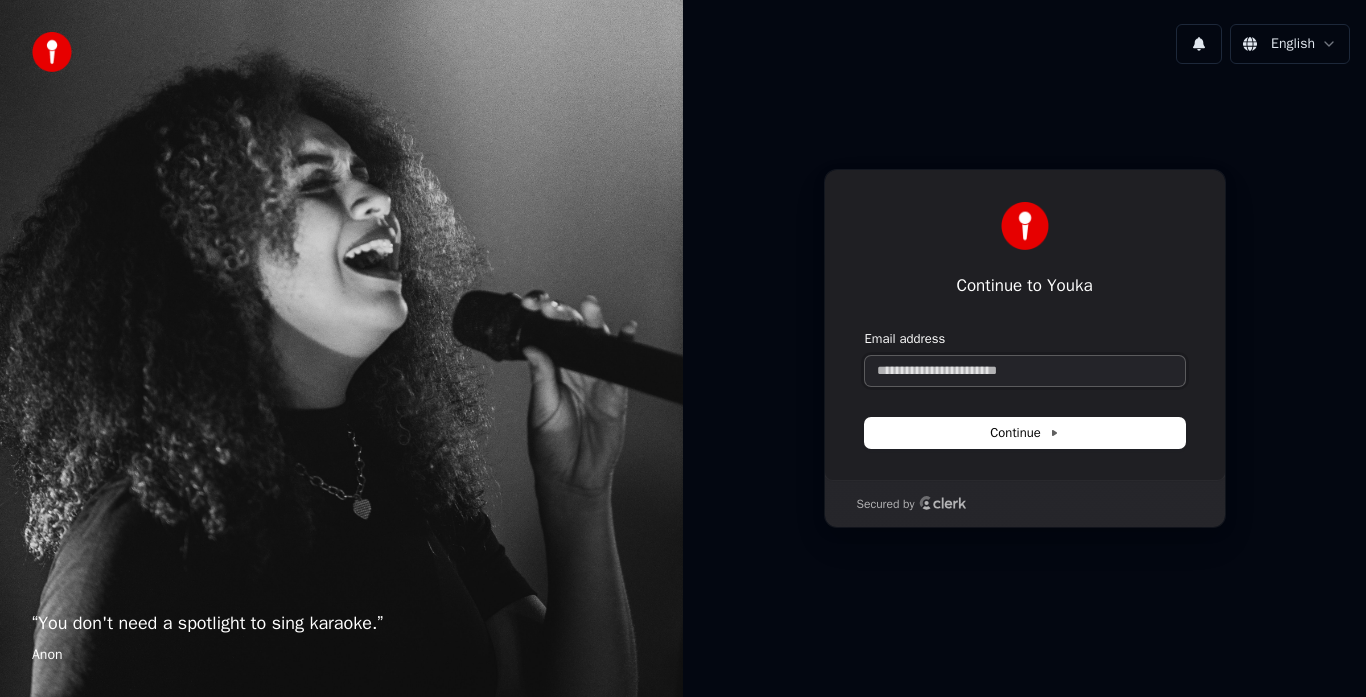 click on "Email address" at bounding box center [1025, 371] 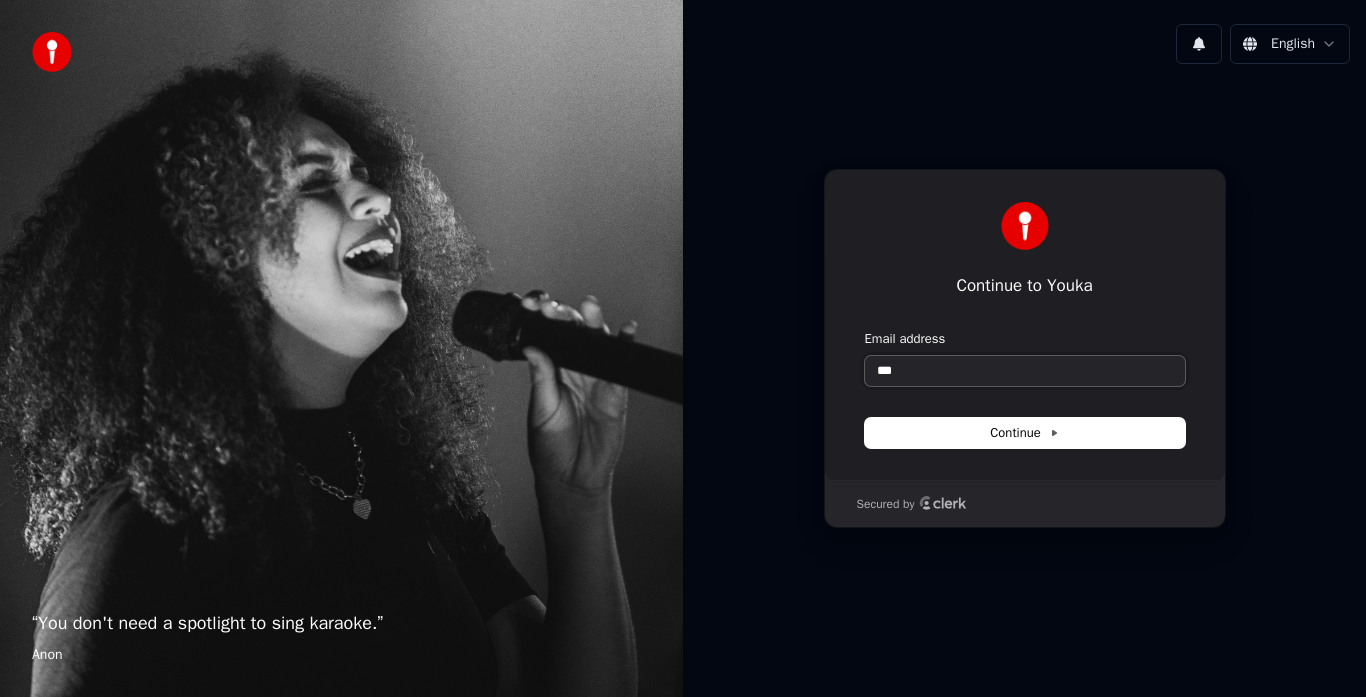 click at bounding box center (865, 330) 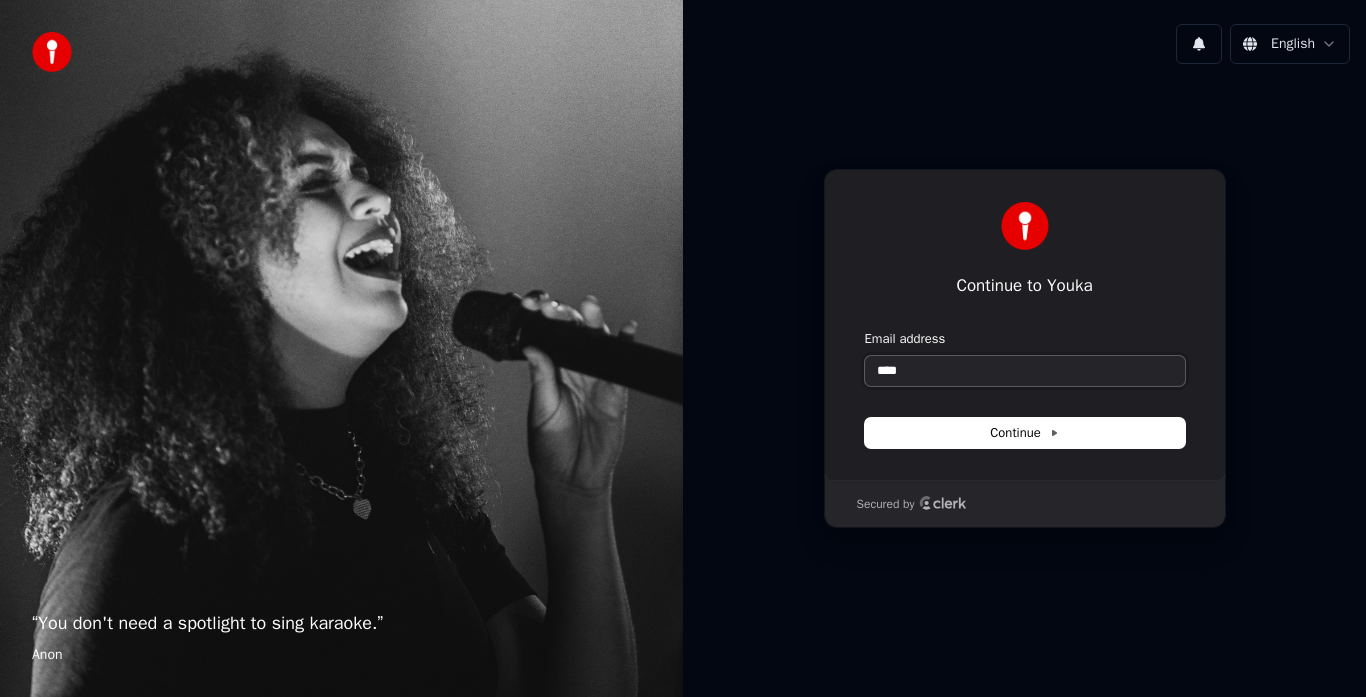 click at bounding box center (865, 330) 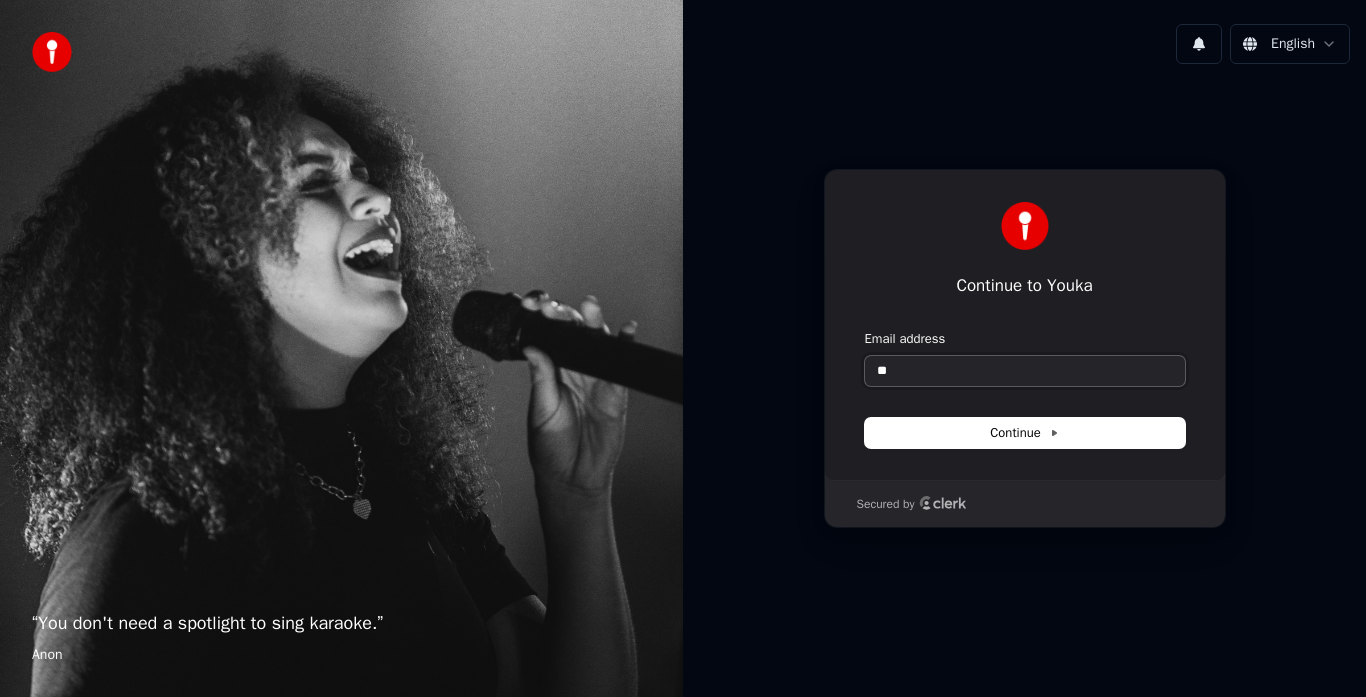 type on "*" 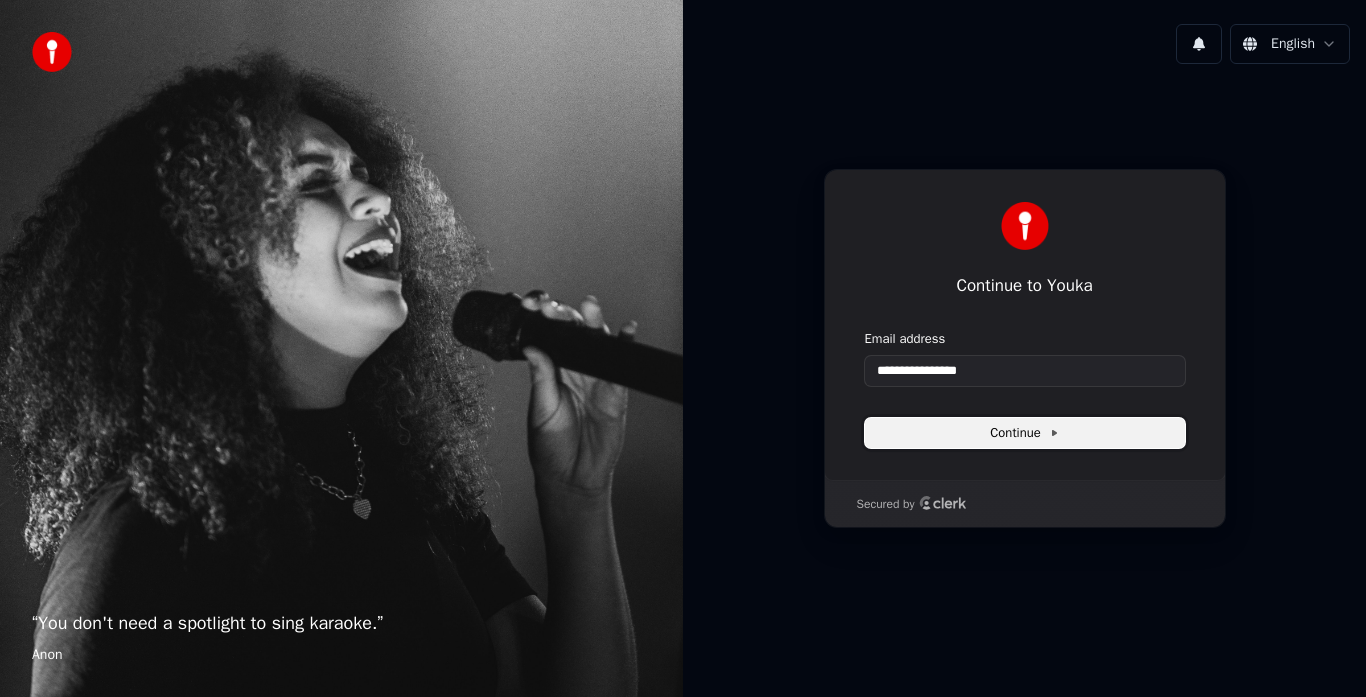 click on "Continue" at bounding box center [1025, 433] 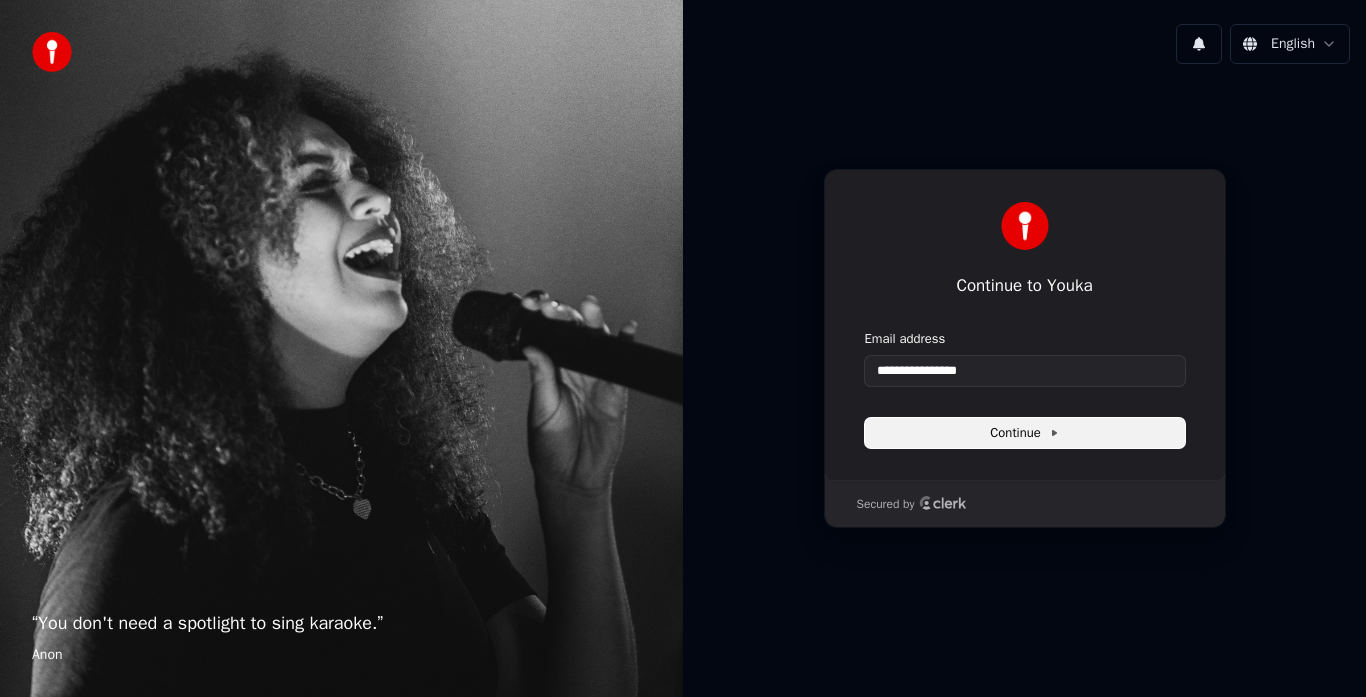 type on "**********" 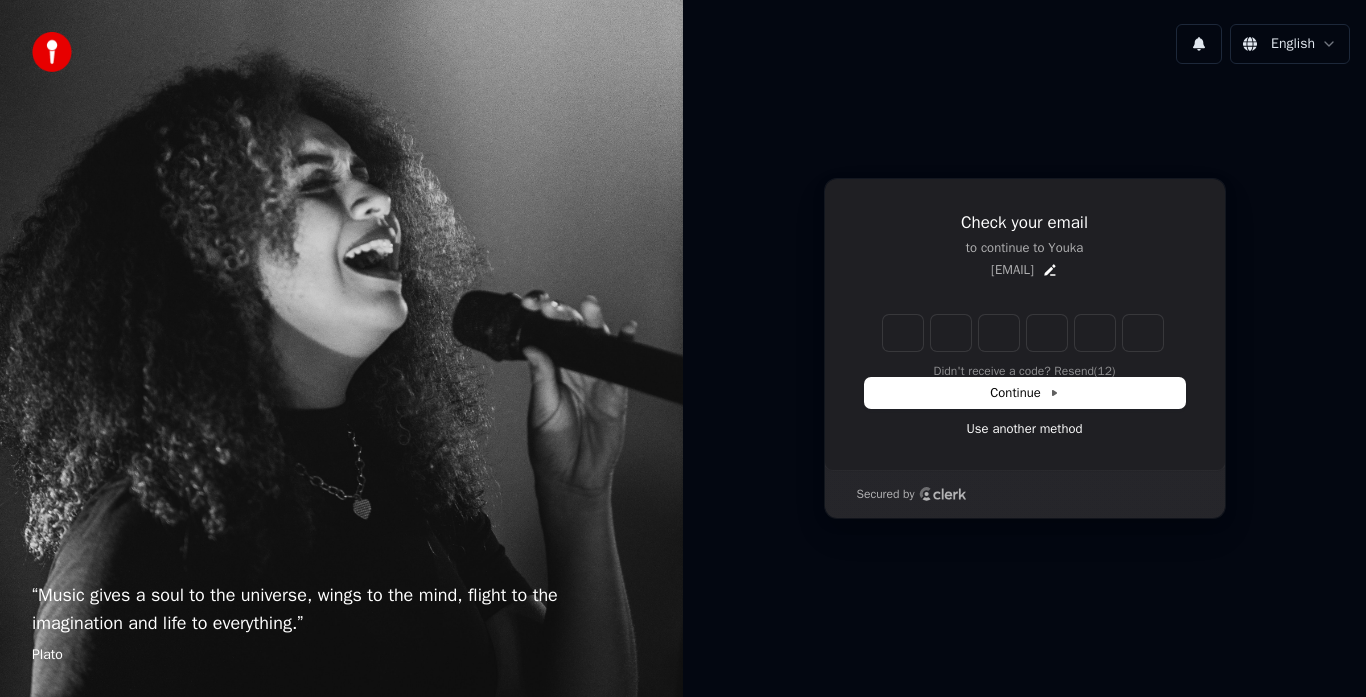 type on "*" 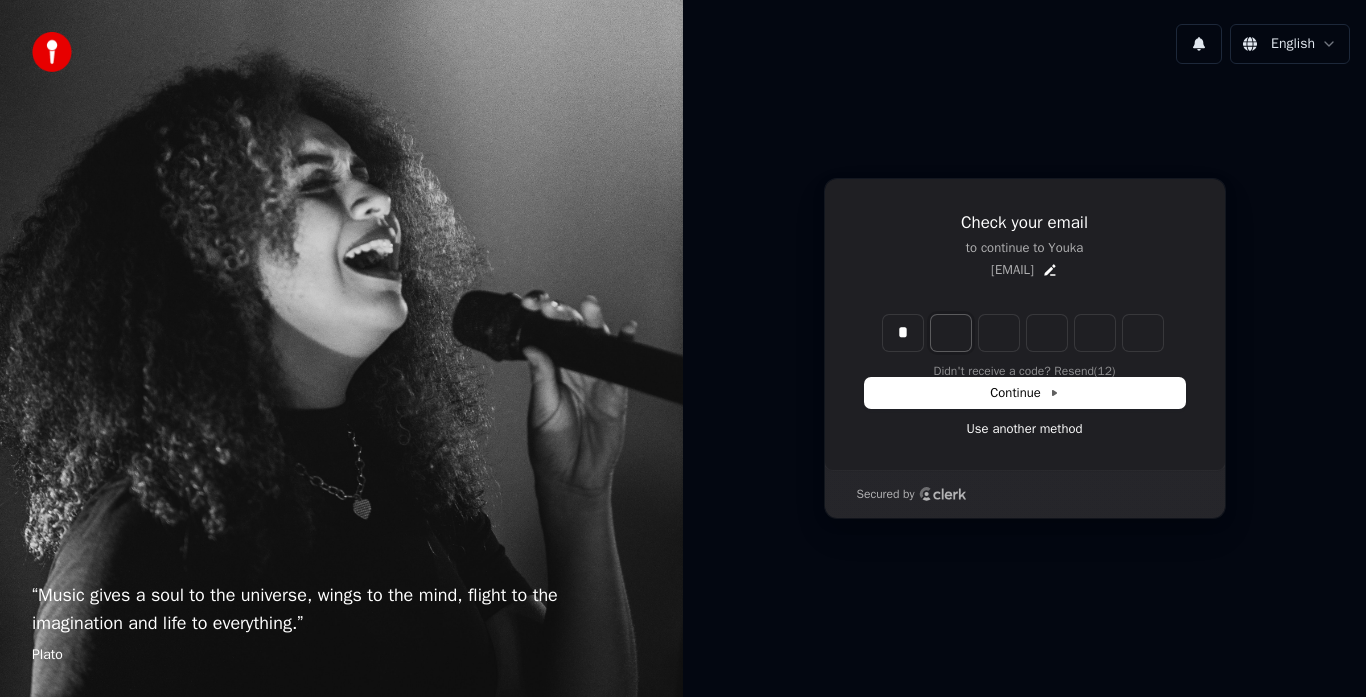 type on "*" 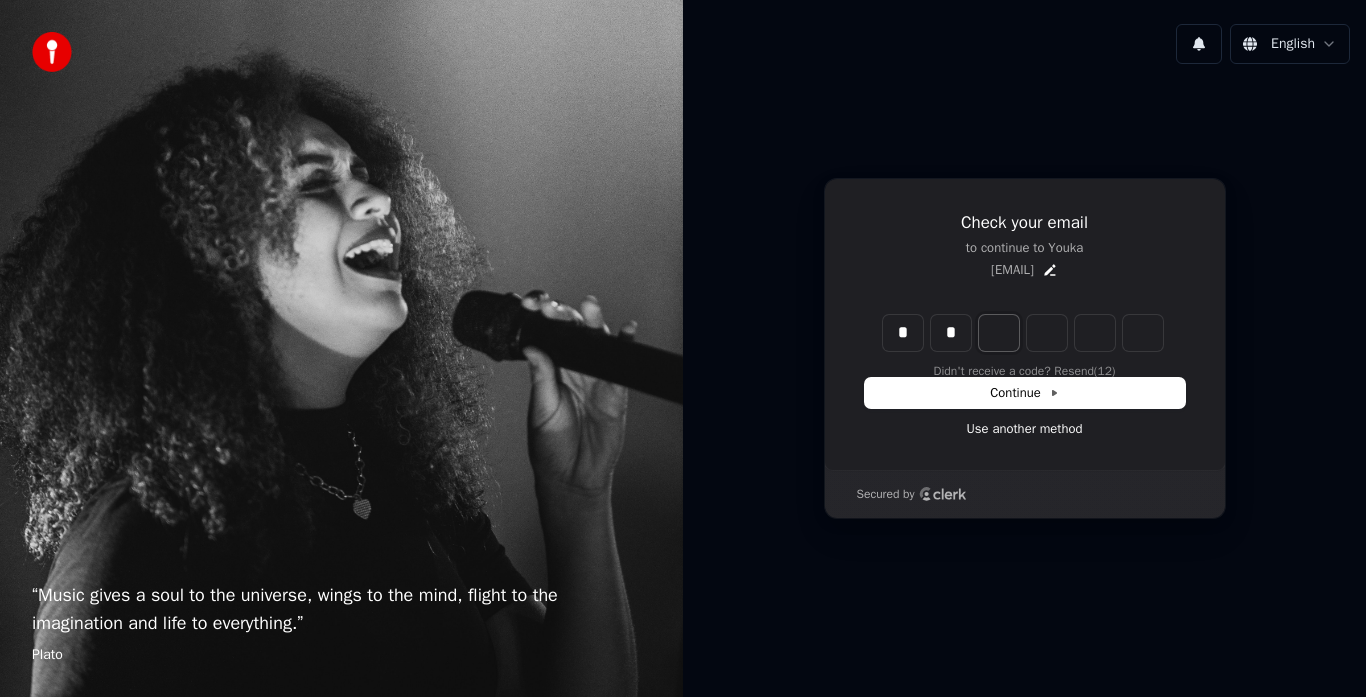 type on "**" 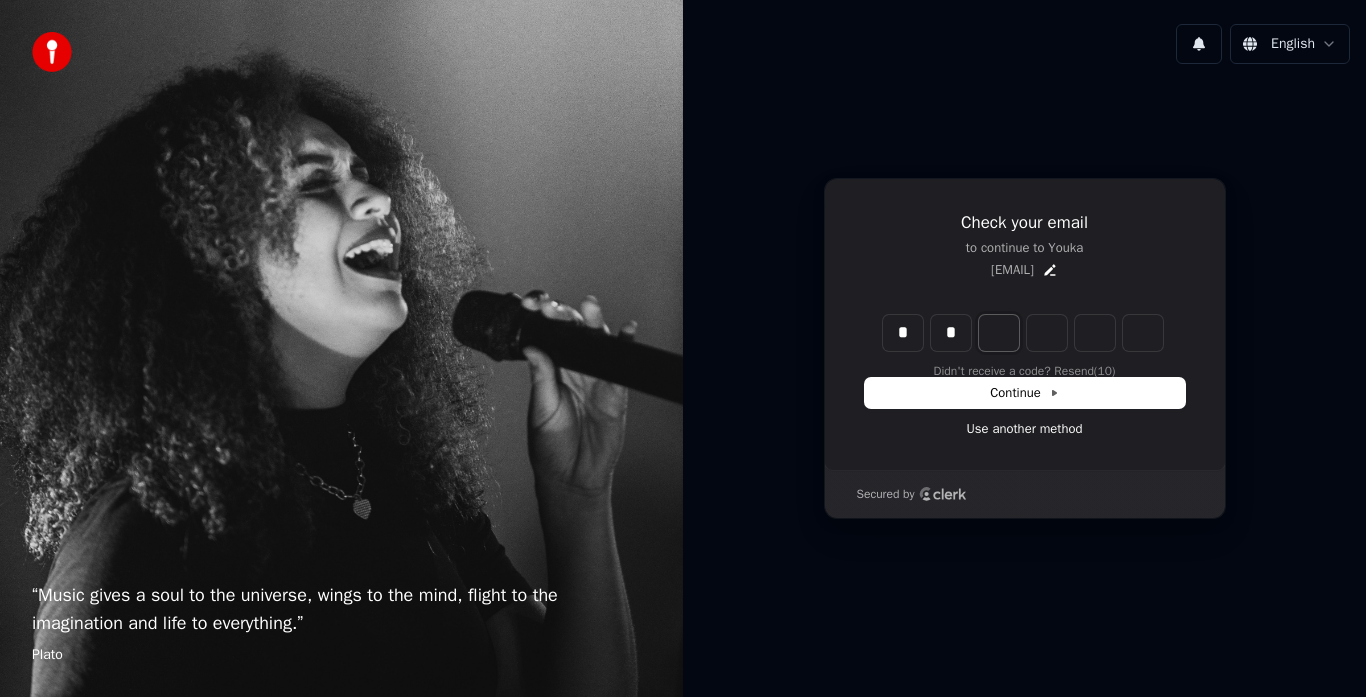 type on "*" 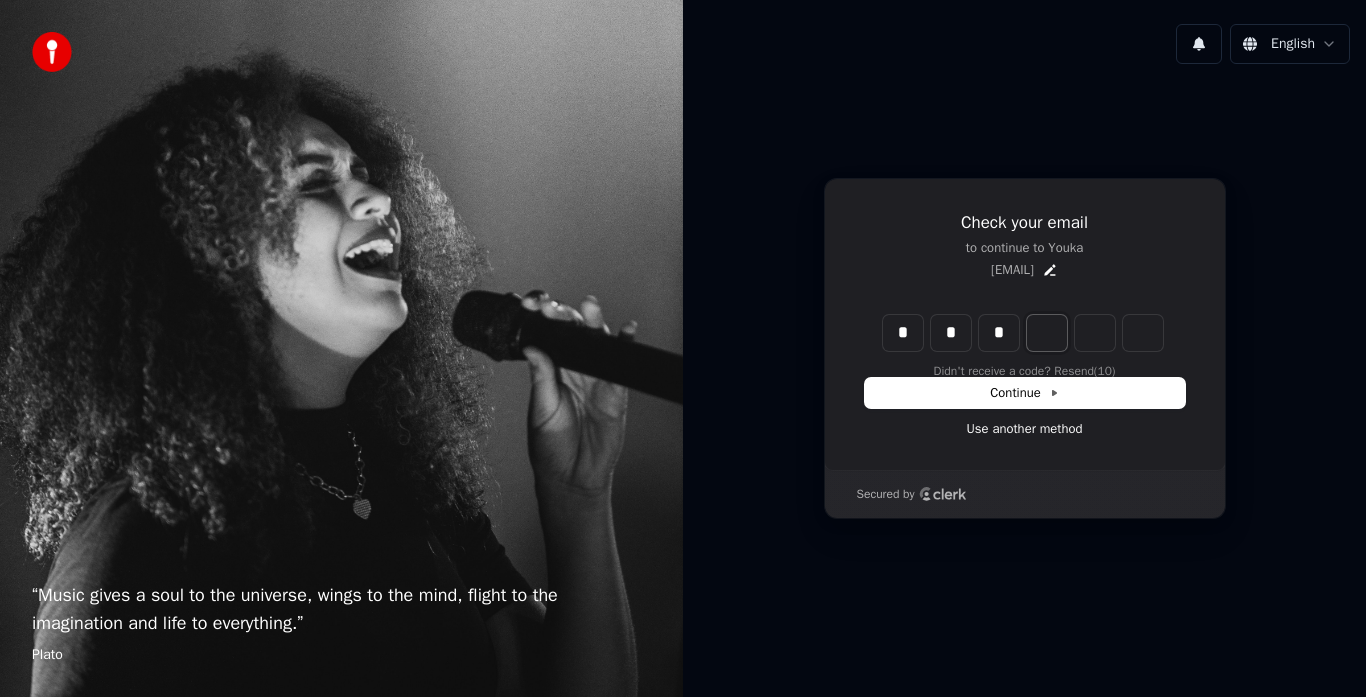 type on "***" 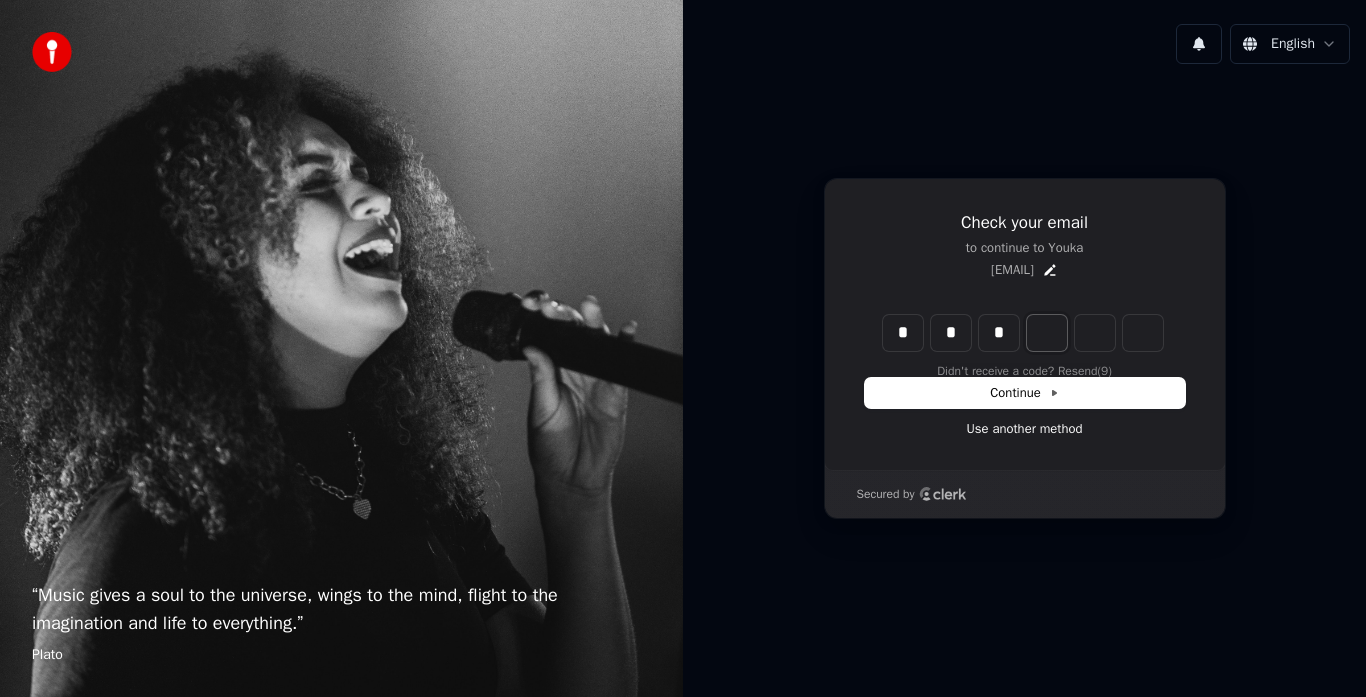 type on "*" 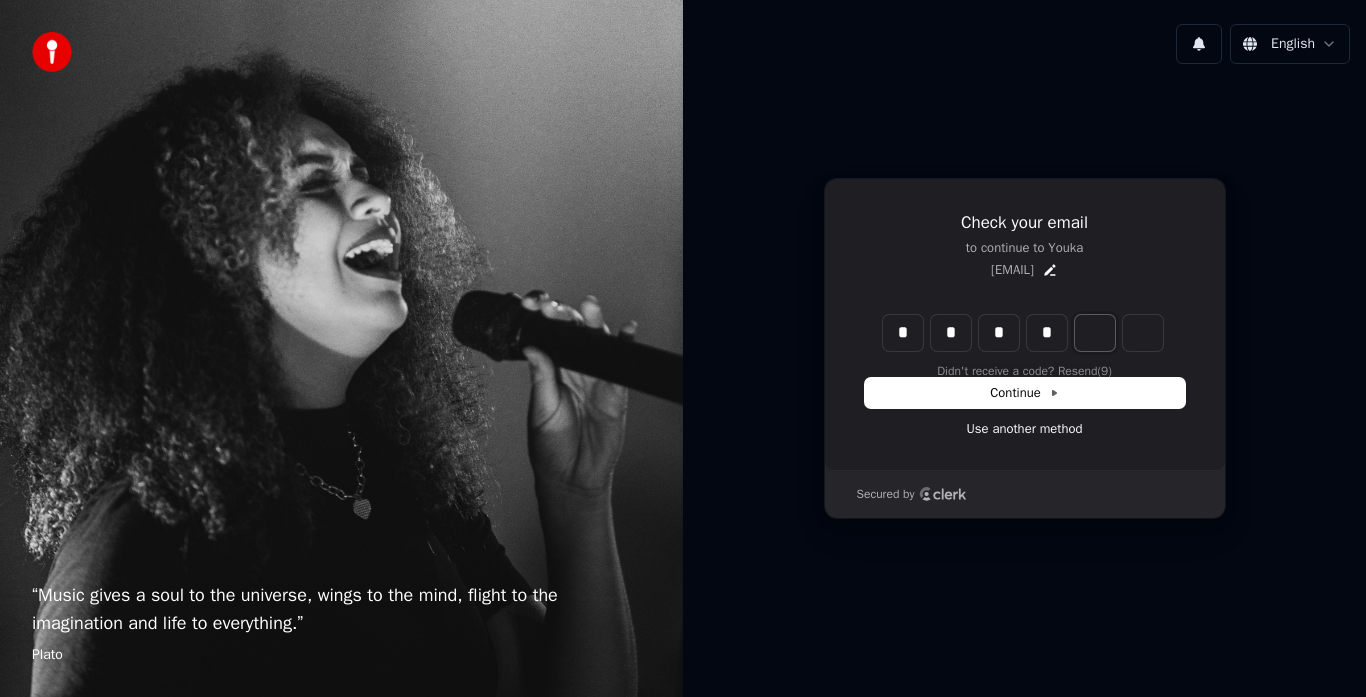 type on "****" 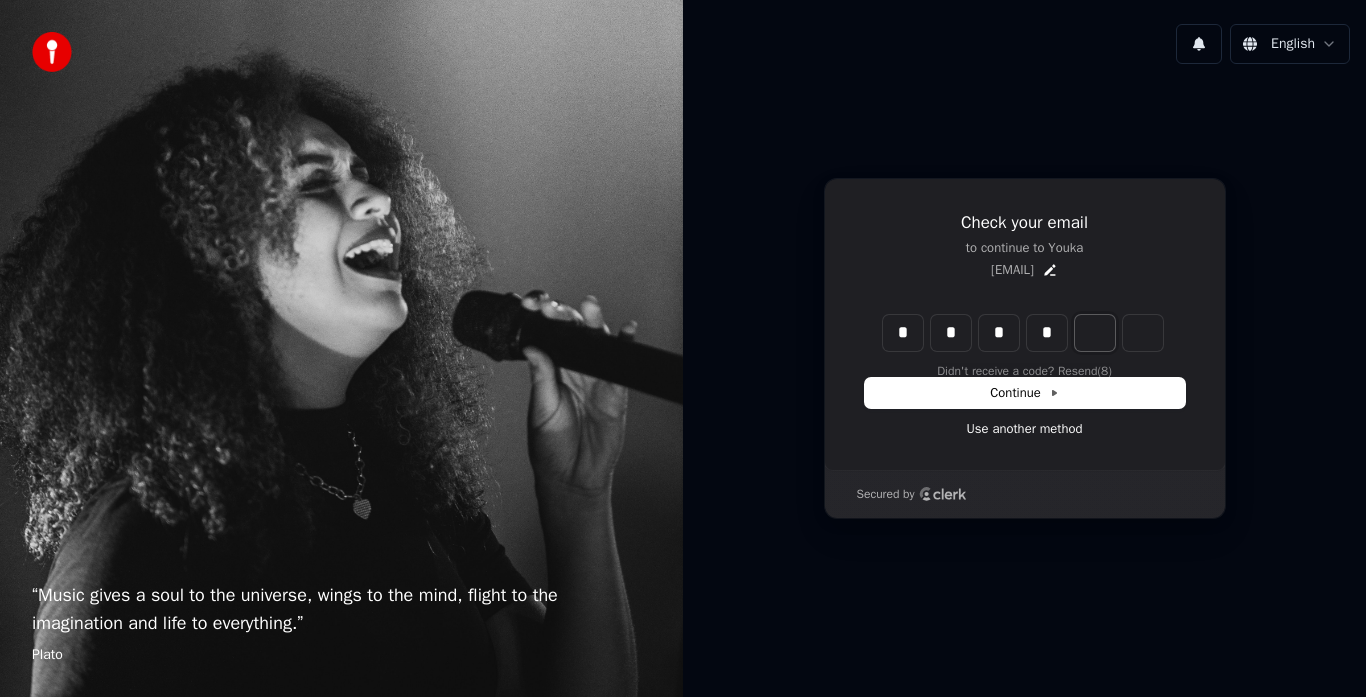 type on "*" 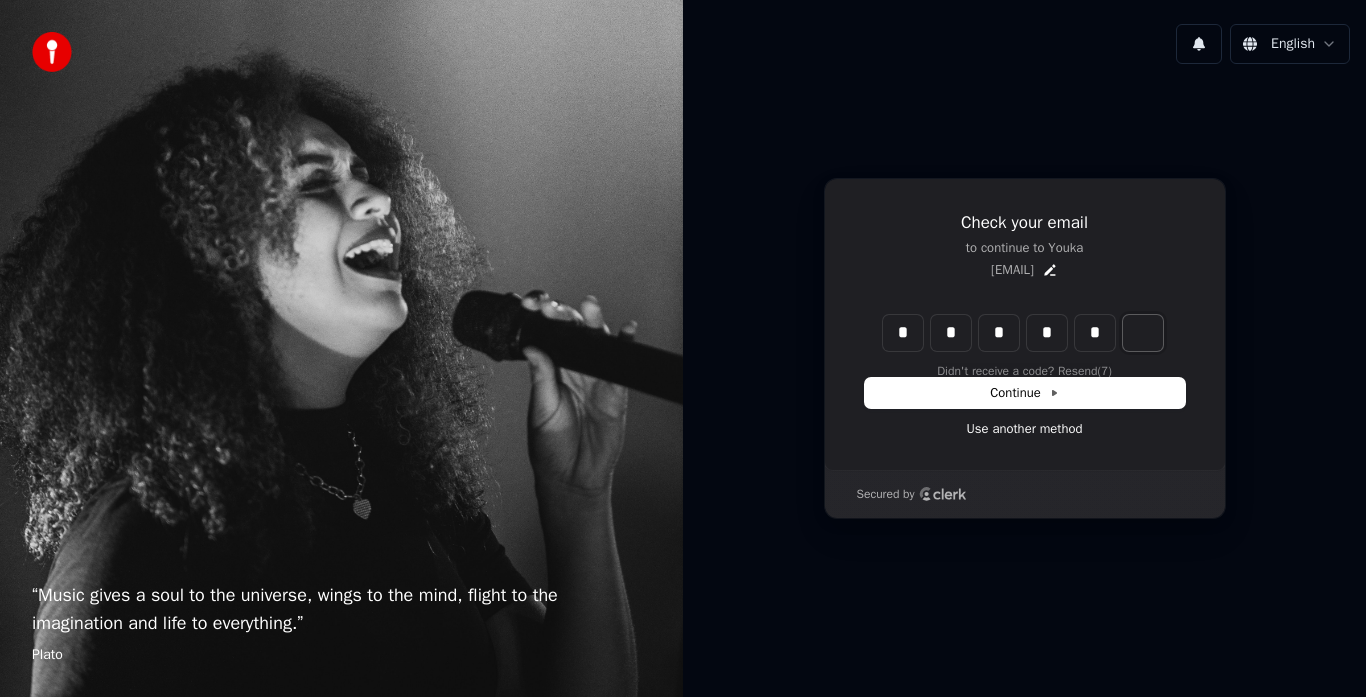 type on "******" 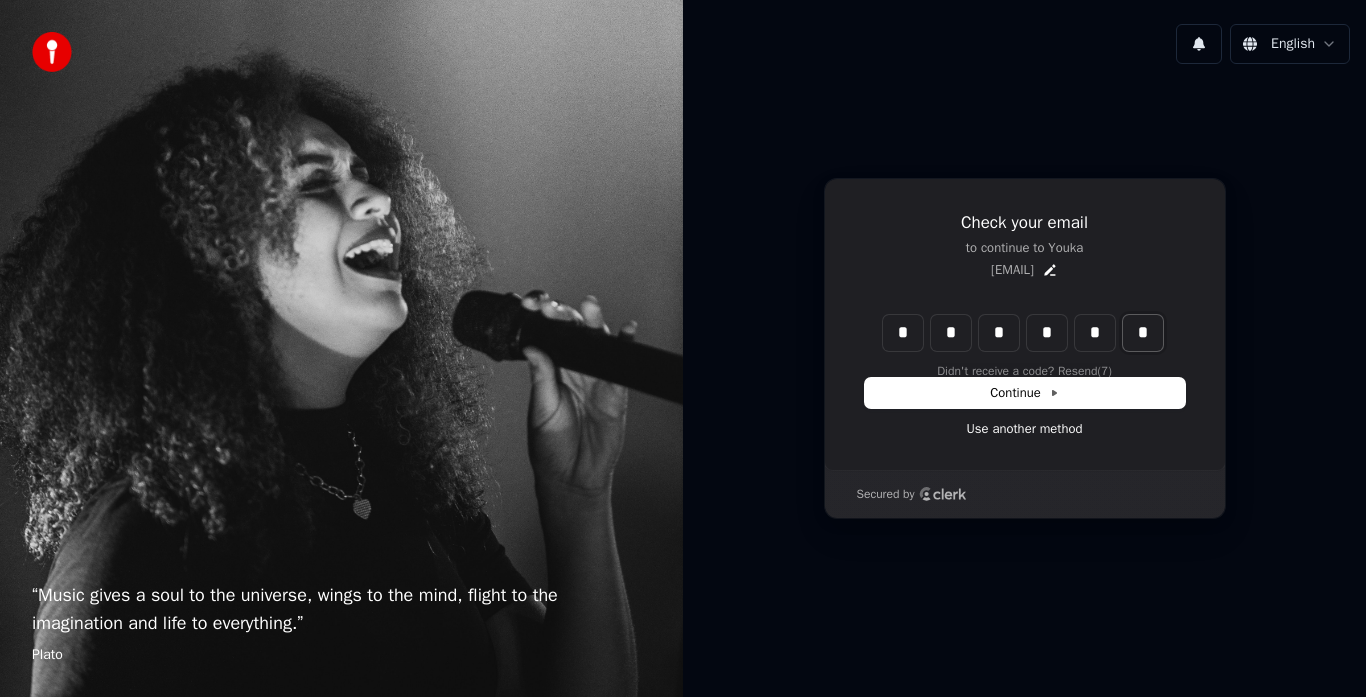 type on "*" 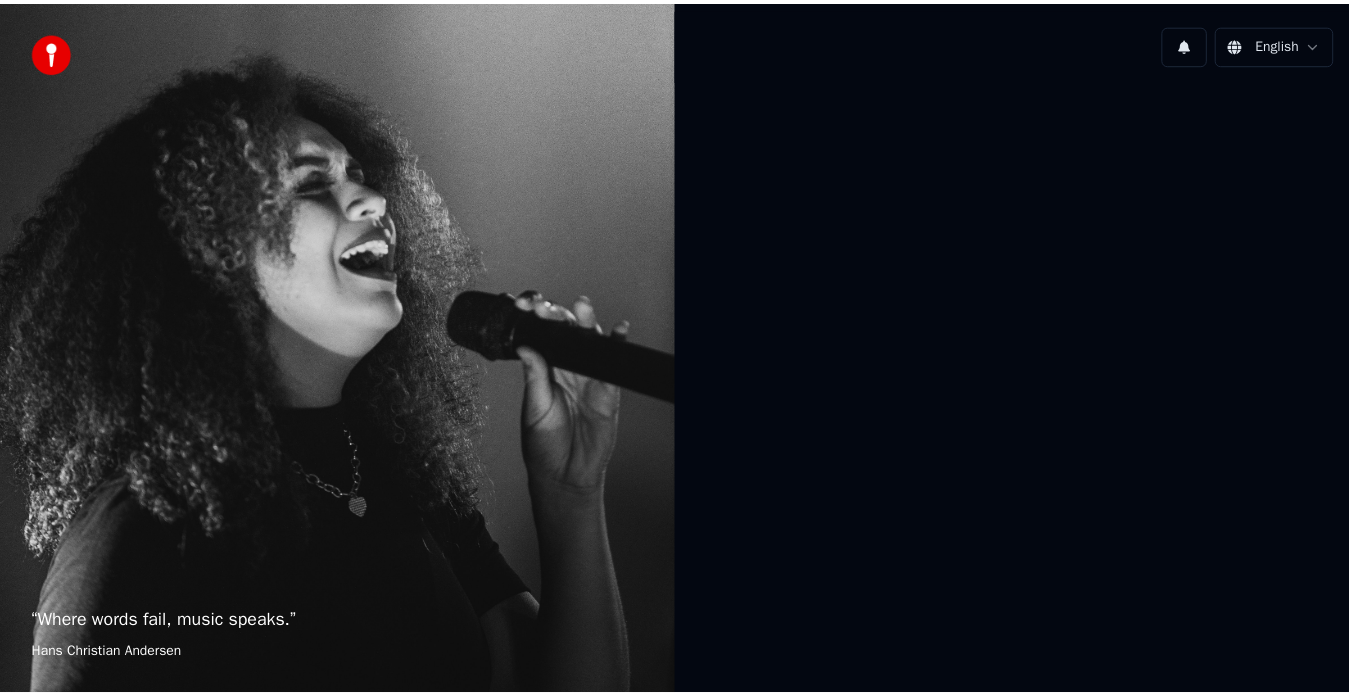 scroll, scrollTop: 0, scrollLeft: 0, axis: both 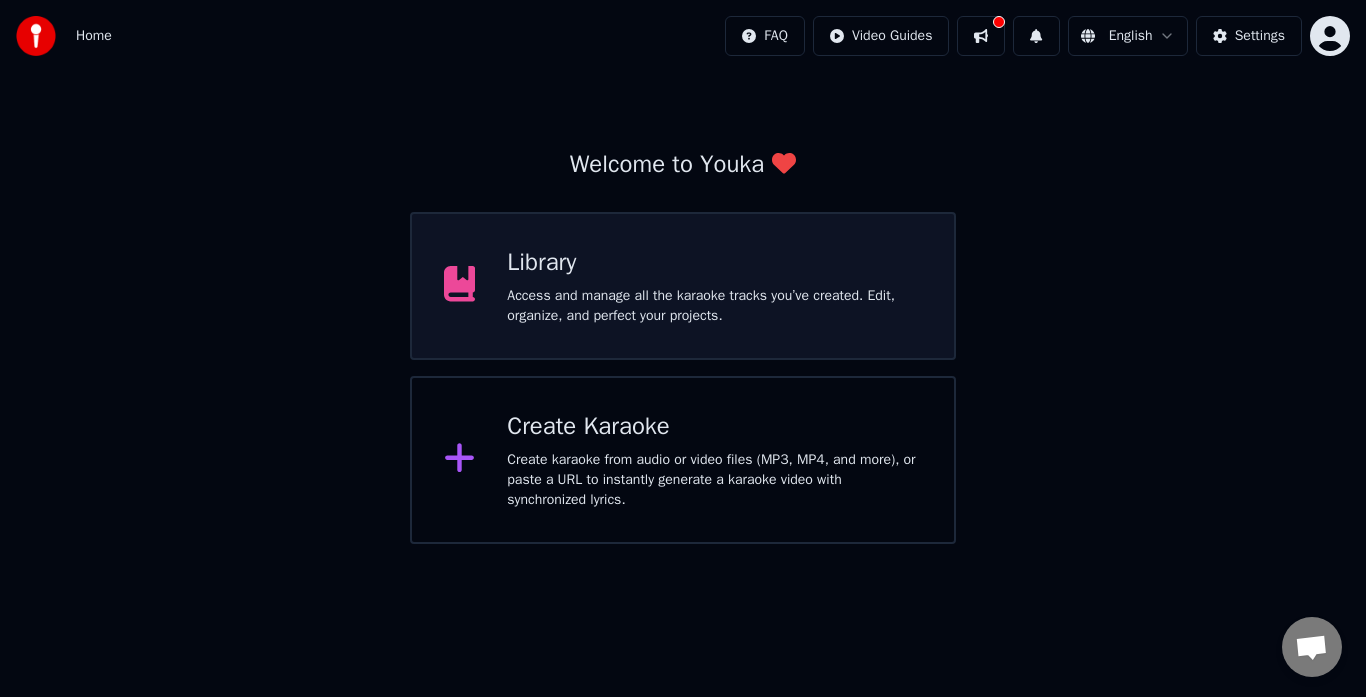click on "Library" at bounding box center [714, 262] 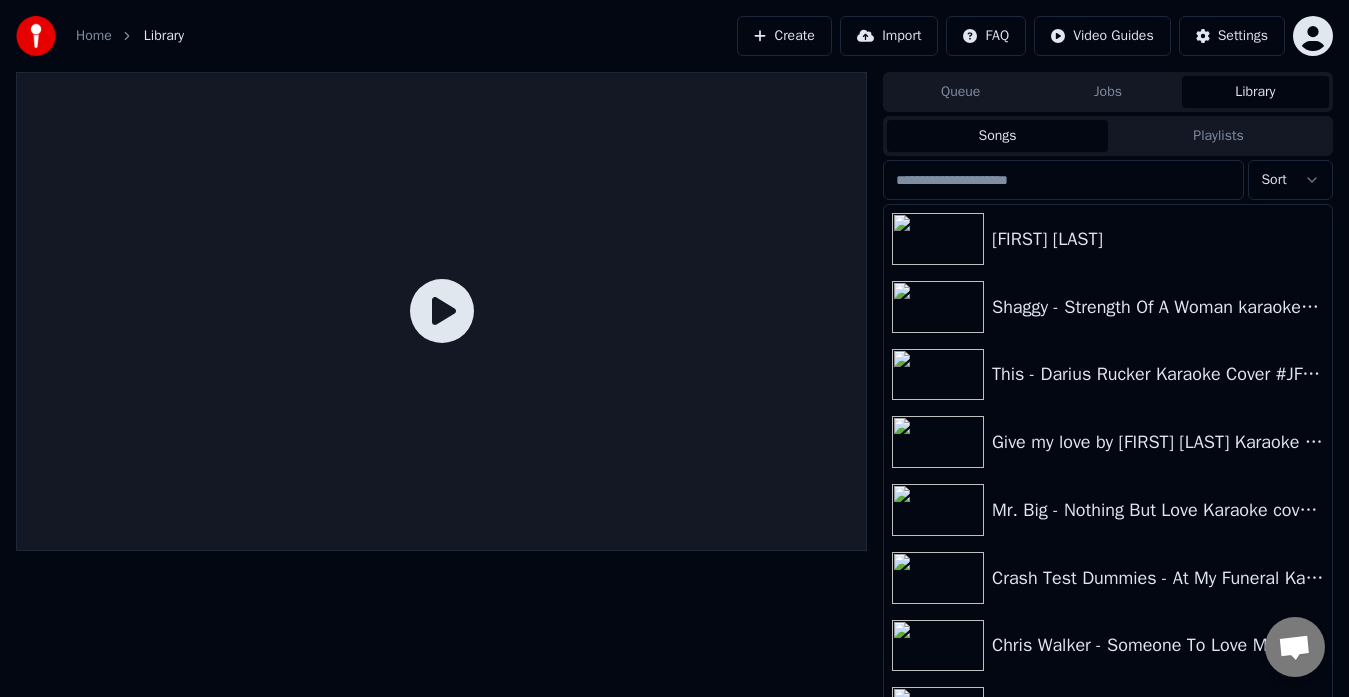 click on "Home Library Create Import FAQ Video Guides Settings Queue Jobs Library Songs Playlists Sort [FIRST] [LAST] Shaggy - Strength Of A Woman karaoke Cover
#JFY Ride&Sing This - Darius Rucker Karaoke Cover
#JFY Ride&Sing Give my love by [FIRST] [LAST] Karaoke Cover
#JFYRide&Sing Mr. Big - Nothing But Love Karaoke cover
#JFYRide&Sing Crash Test Dummies - At My Funeral Karaoke Cover
#JFY Ride&Sing Chris Walker - Someone To Love Me Forever Karaoke Cover
JFY Ride&Sing
When Love & Hate Collide
Karaoke cover
-
Jimmy Marquez Cover version
JFY Ride&Sing" at bounding box center [674, 348] 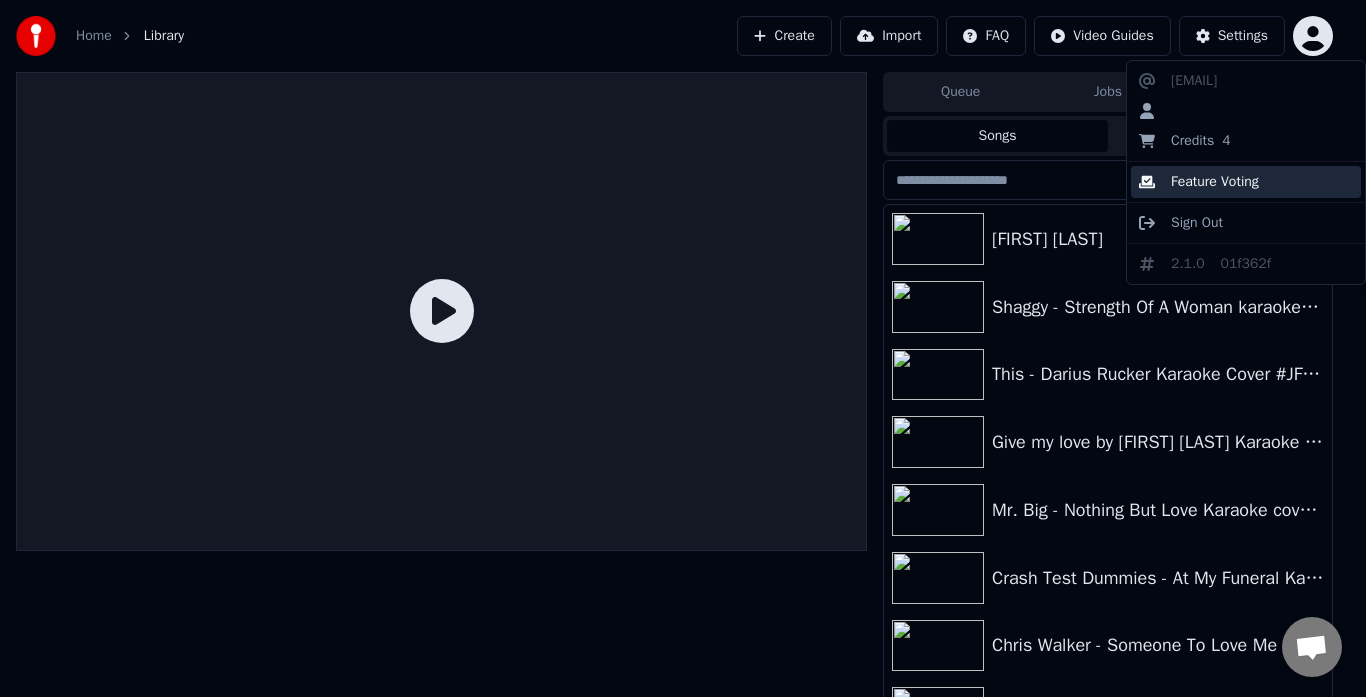 click on "Feature Voting" at bounding box center [1215, 182] 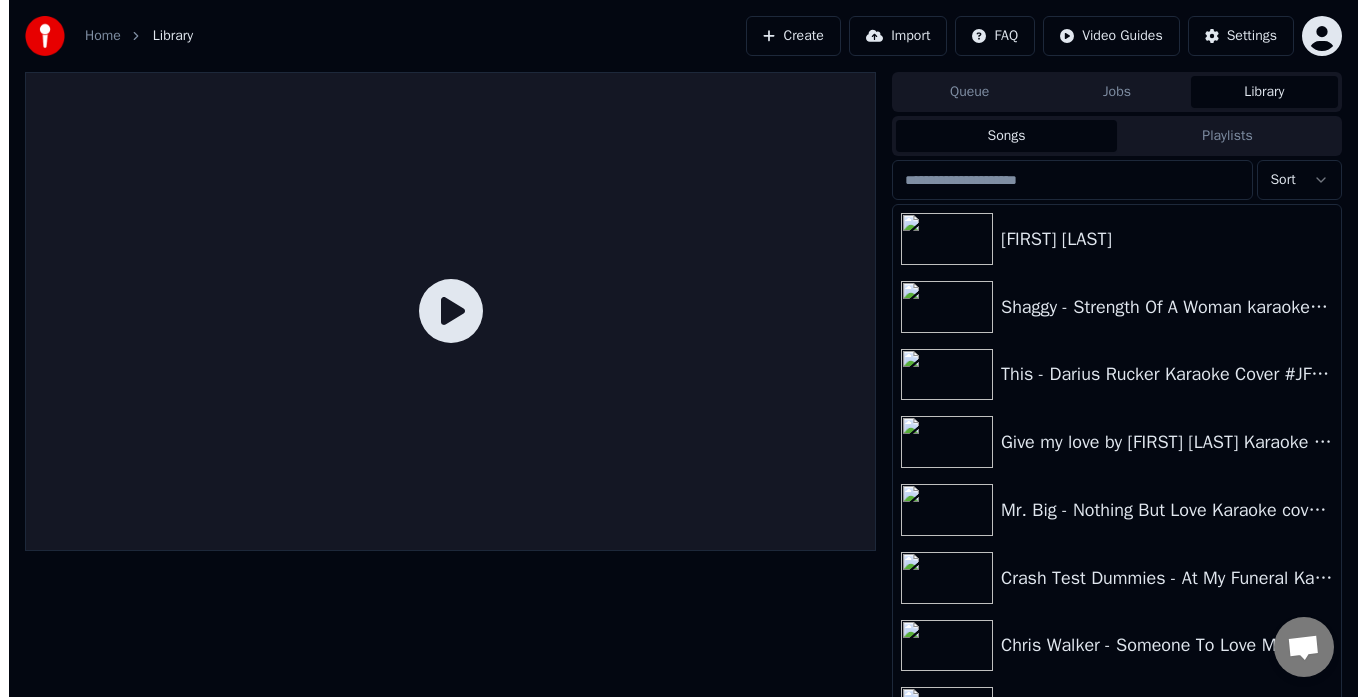 scroll, scrollTop: 30, scrollLeft: 0, axis: vertical 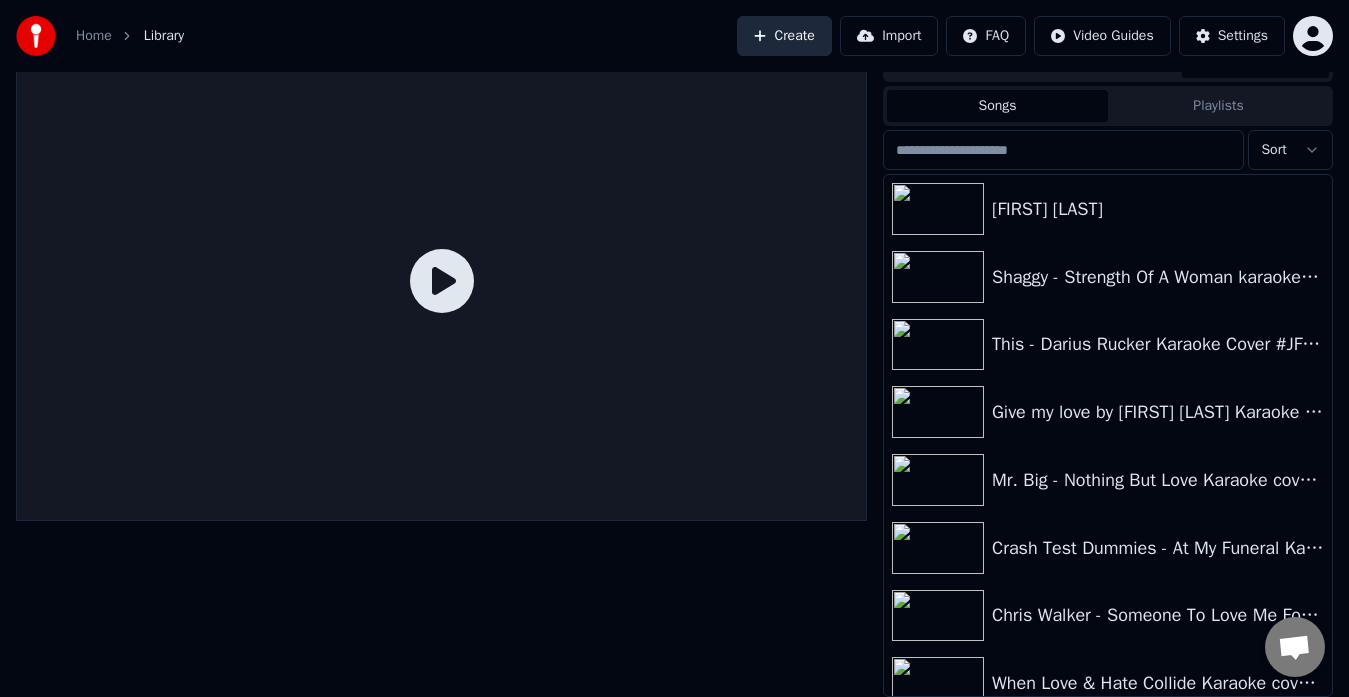 click on "Create" at bounding box center [784, 36] 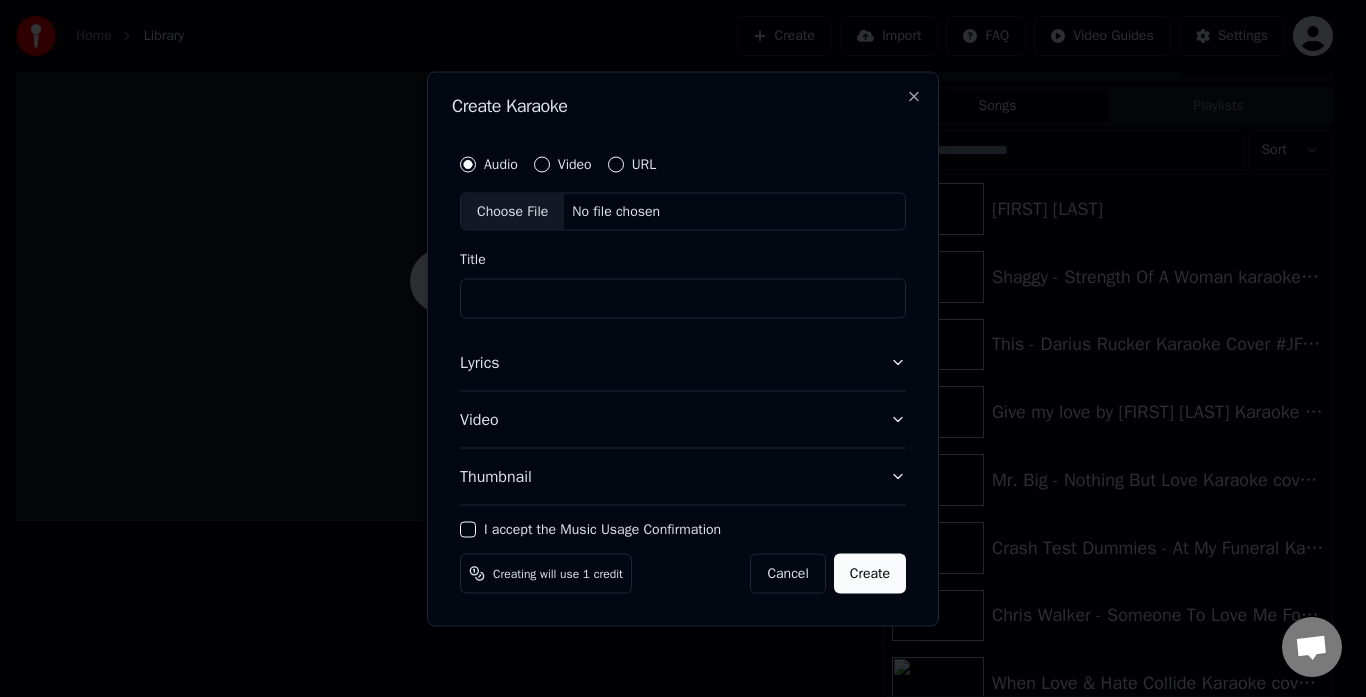 click on "URL" at bounding box center [616, 164] 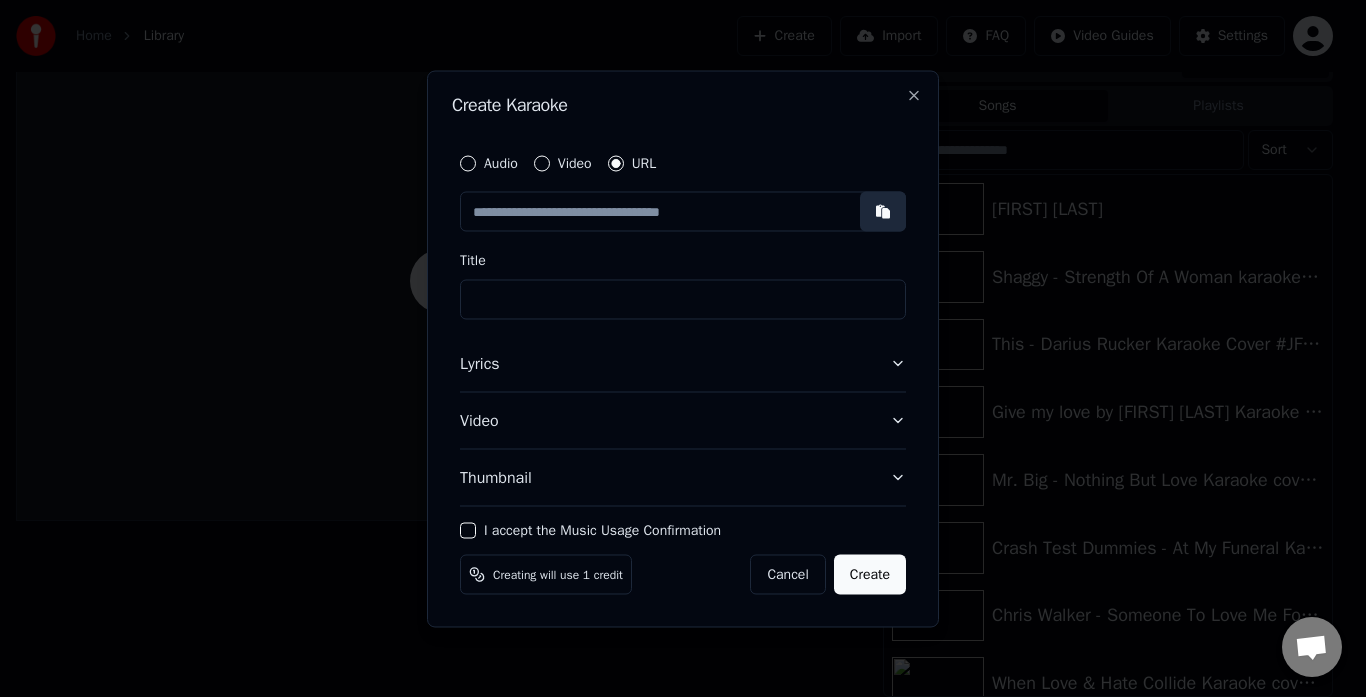 click at bounding box center (883, 211) 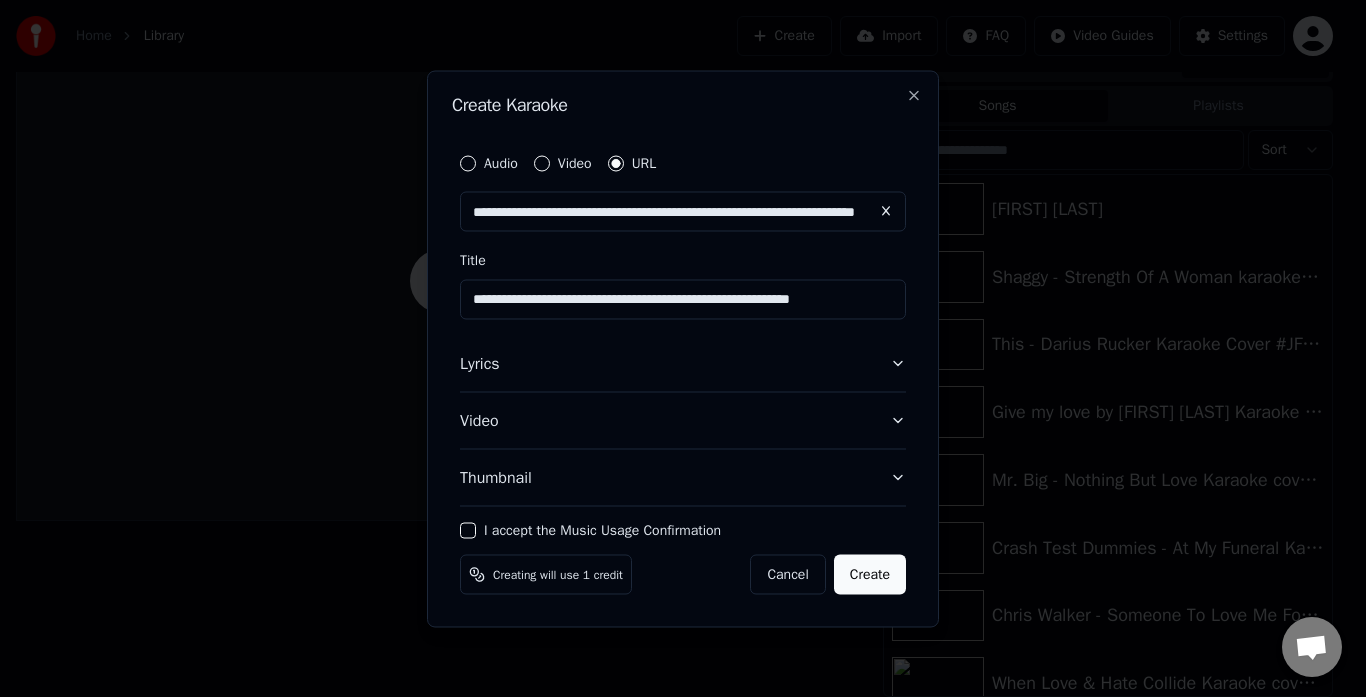 click on "**********" at bounding box center [683, 299] 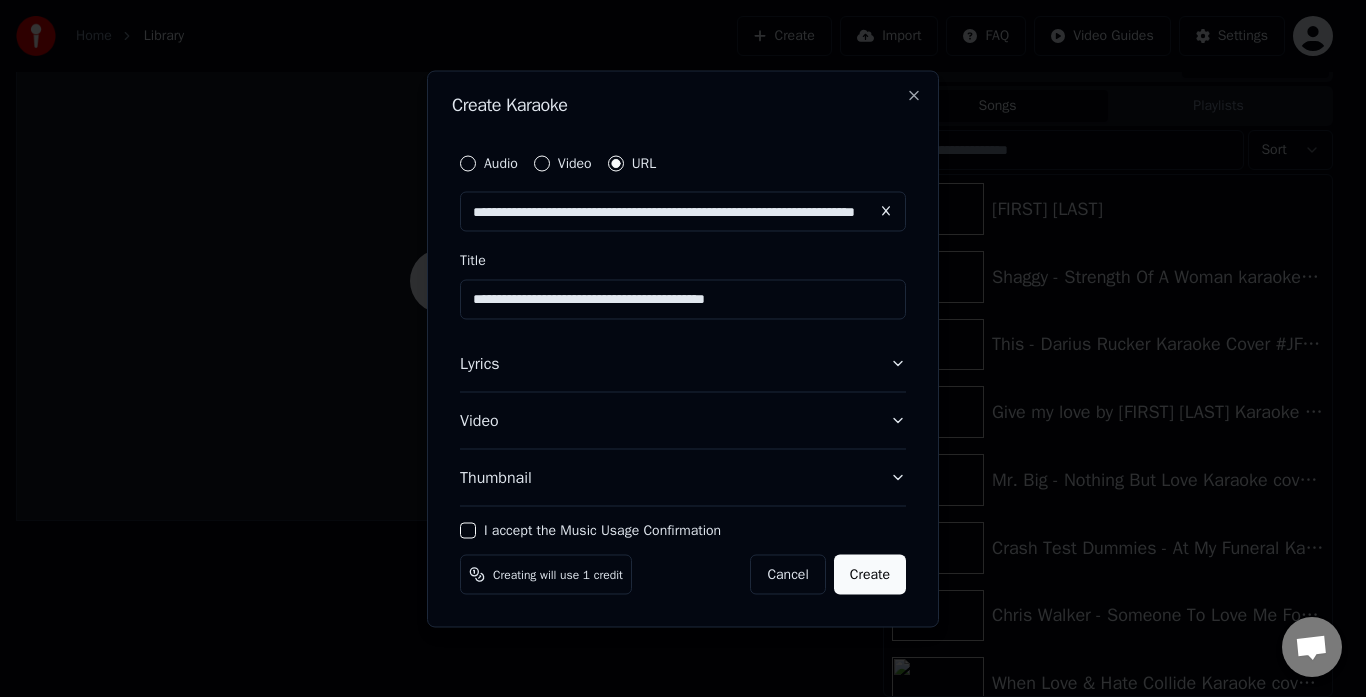 click on "**********" at bounding box center (683, 299) 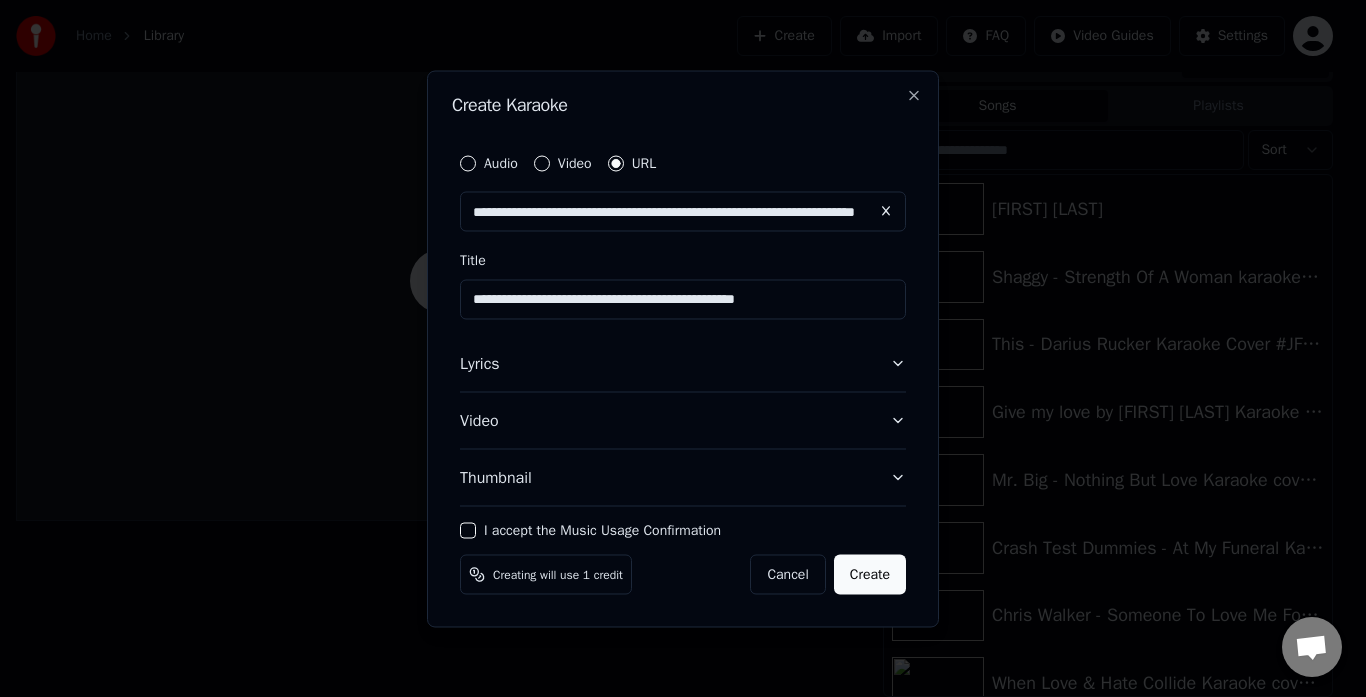 type on "**********" 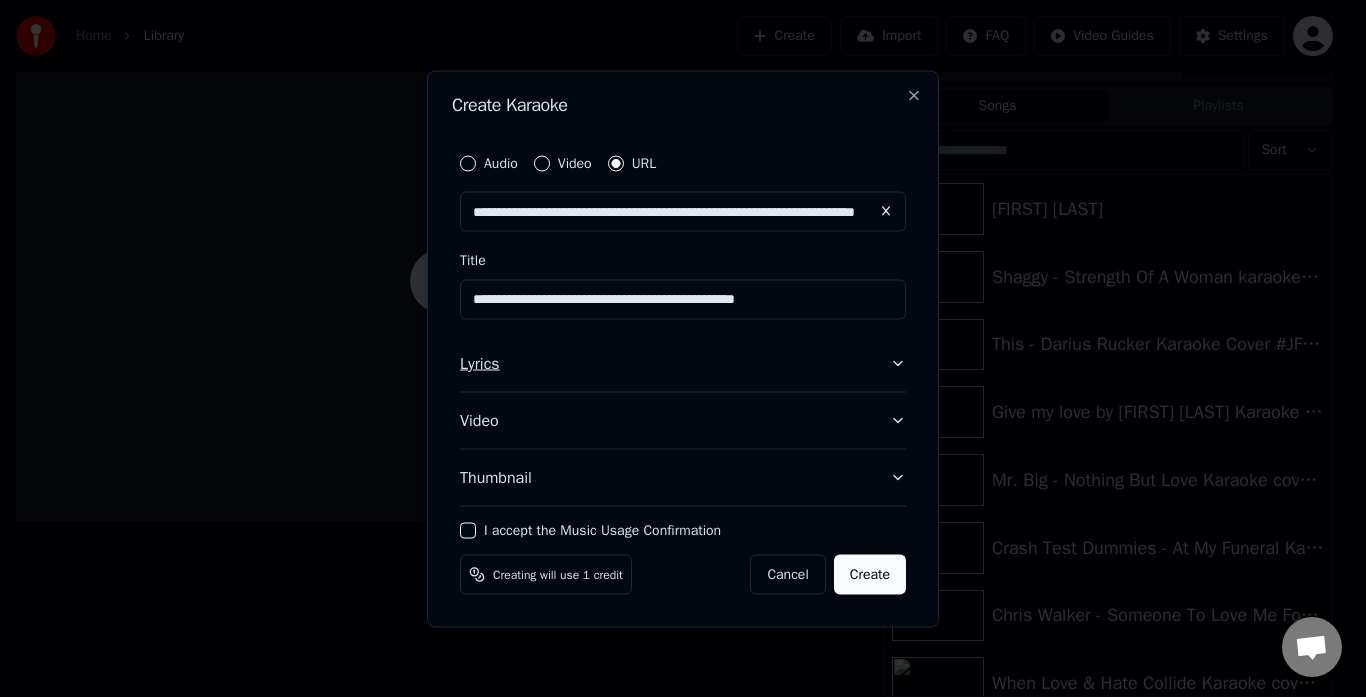 click on "Lyrics" at bounding box center (683, 363) 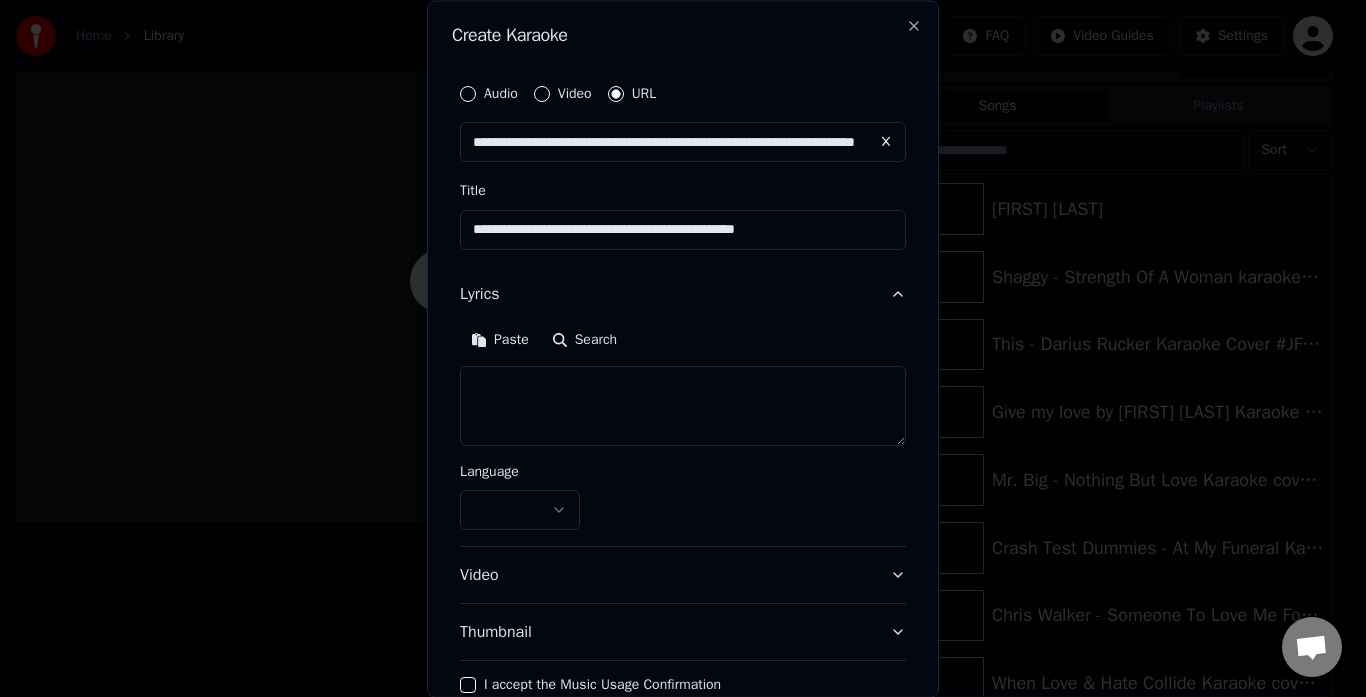 scroll, scrollTop: 84, scrollLeft: 0, axis: vertical 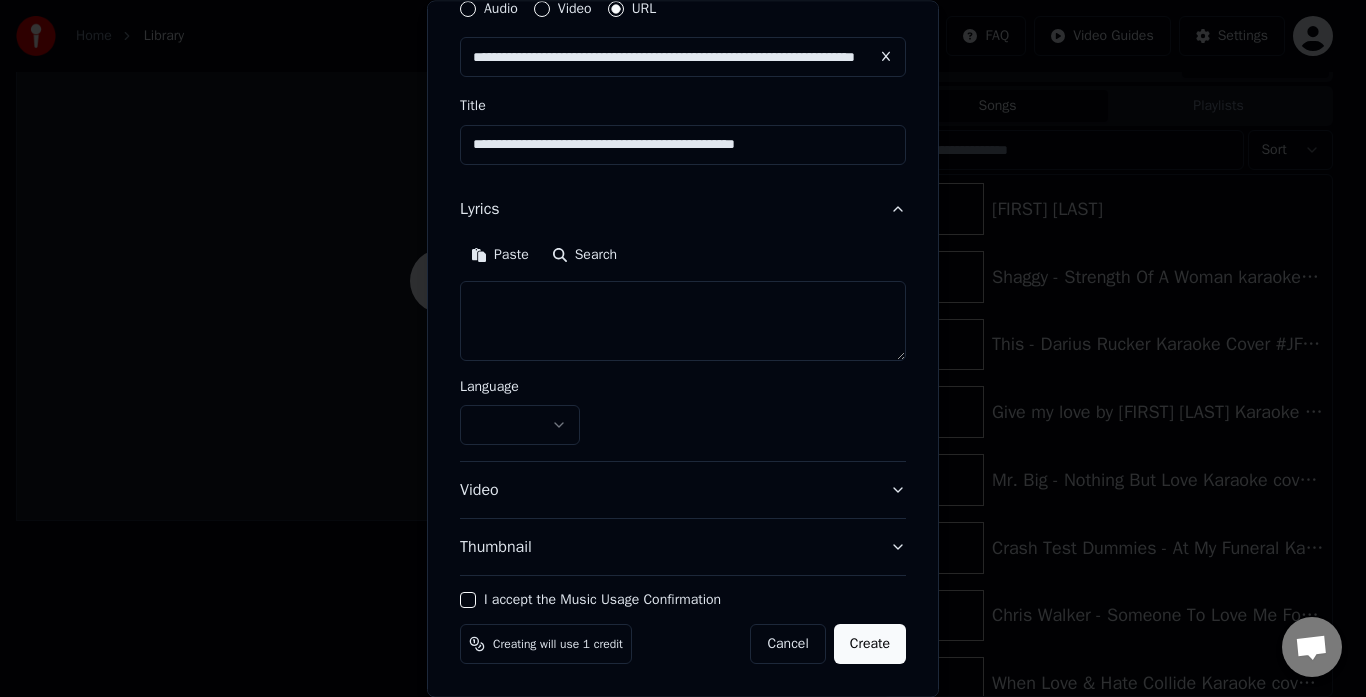 click at bounding box center (683, 321) 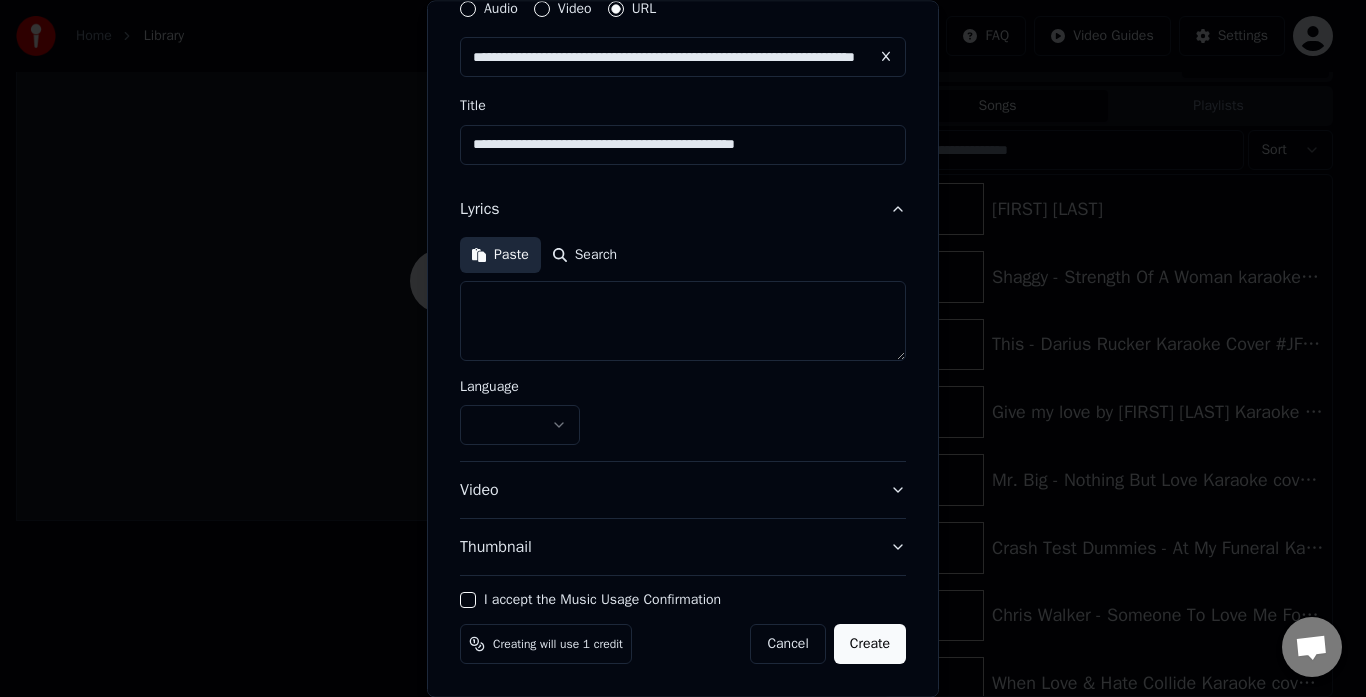 click on "Paste" at bounding box center (500, 255) 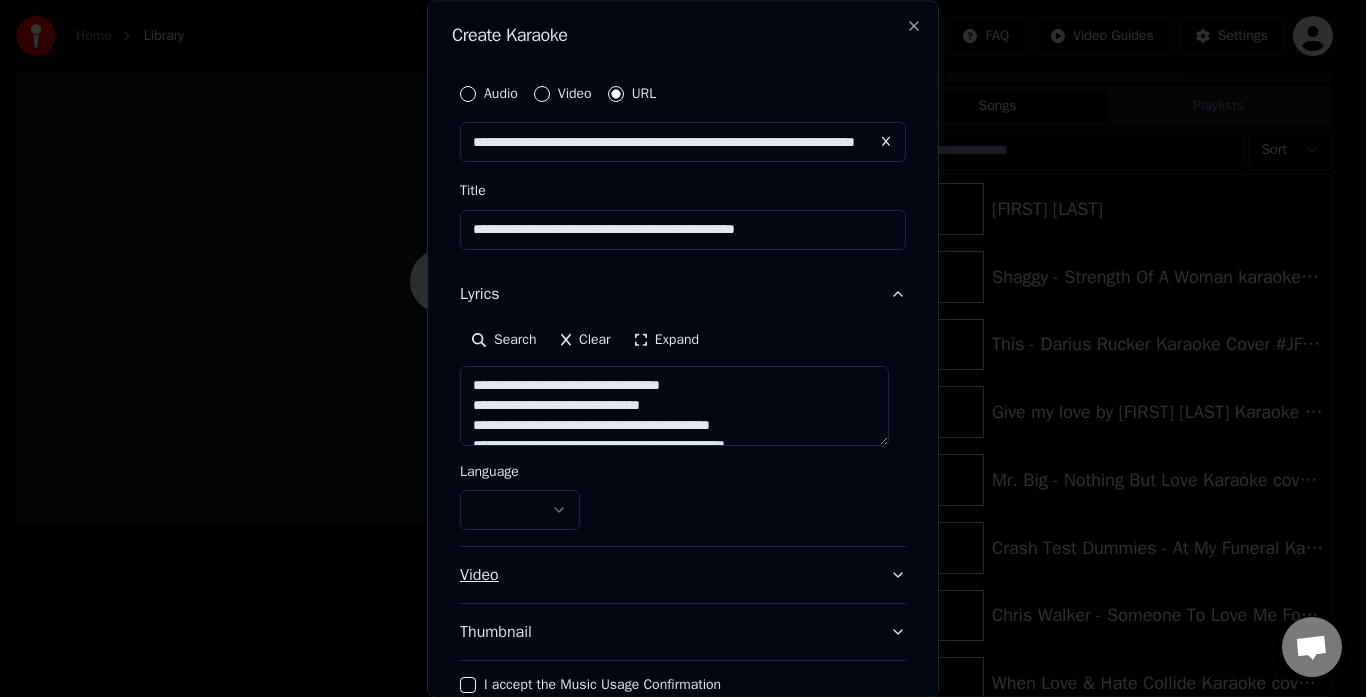 scroll, scrollTop: 84, scrollLeft: 0, axis: vertical 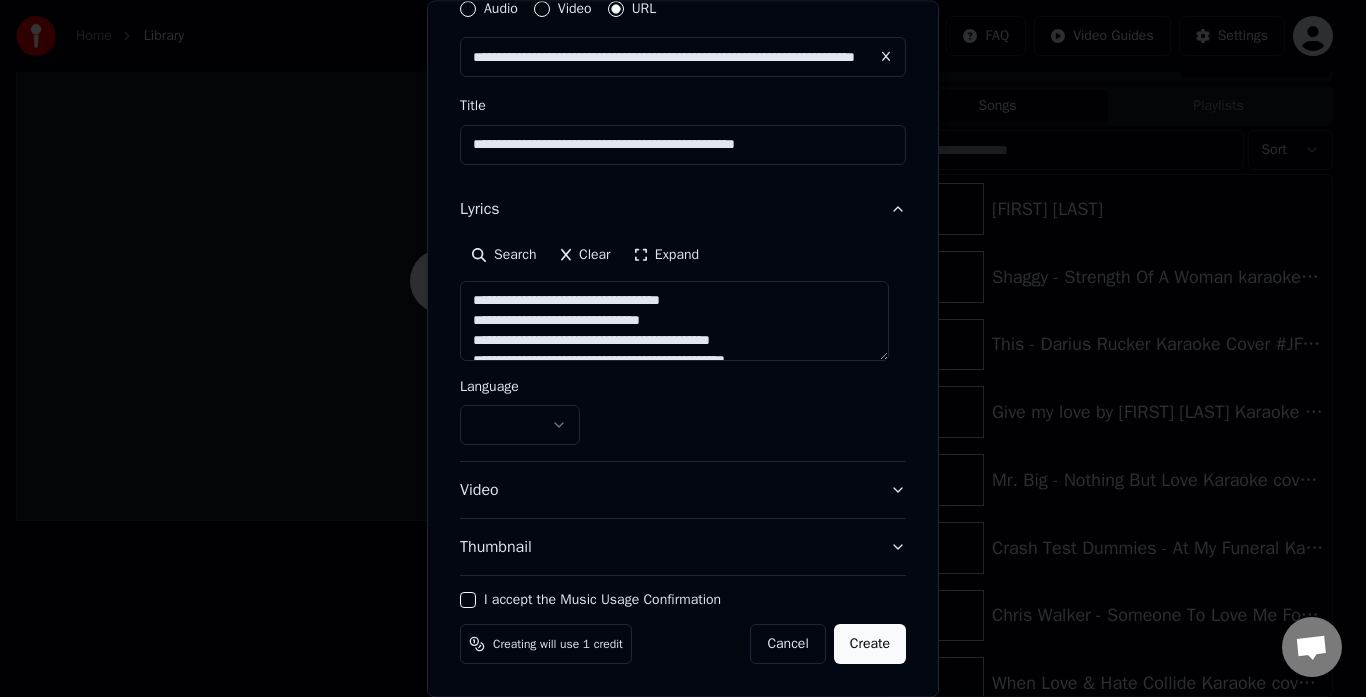 click at bounding box center [520, 425] 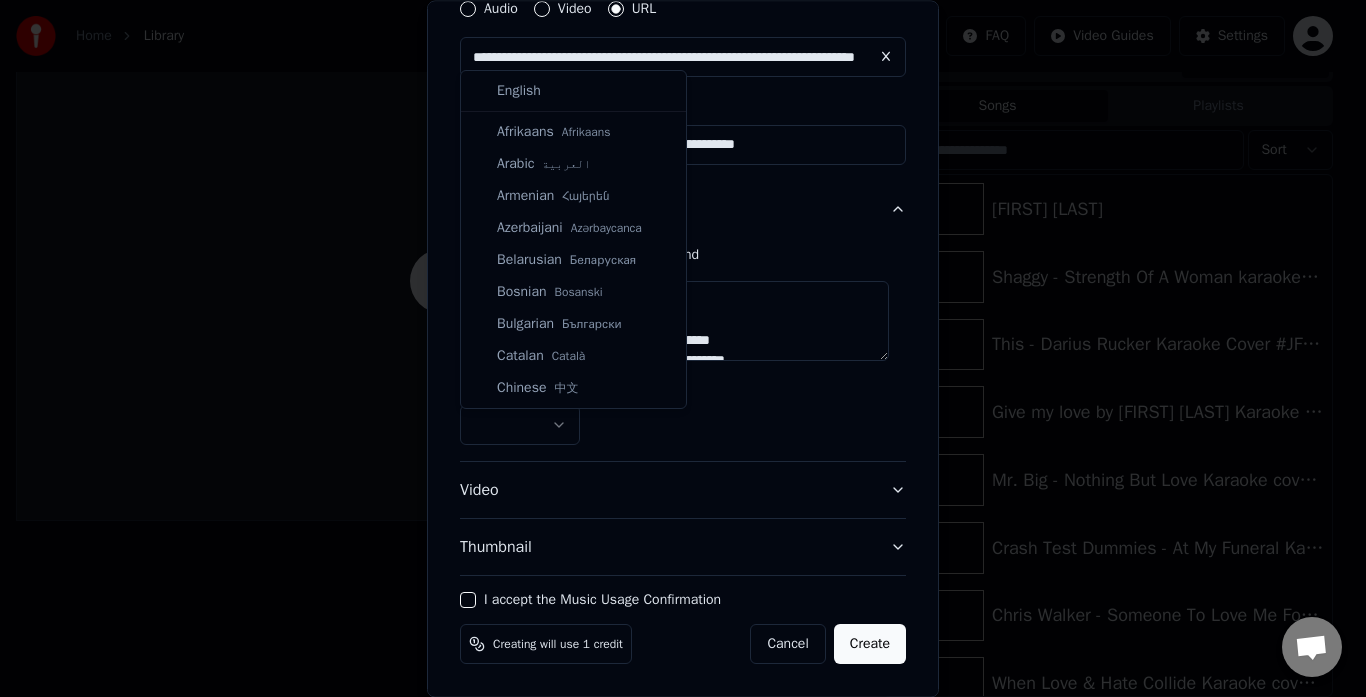 type on "**********" 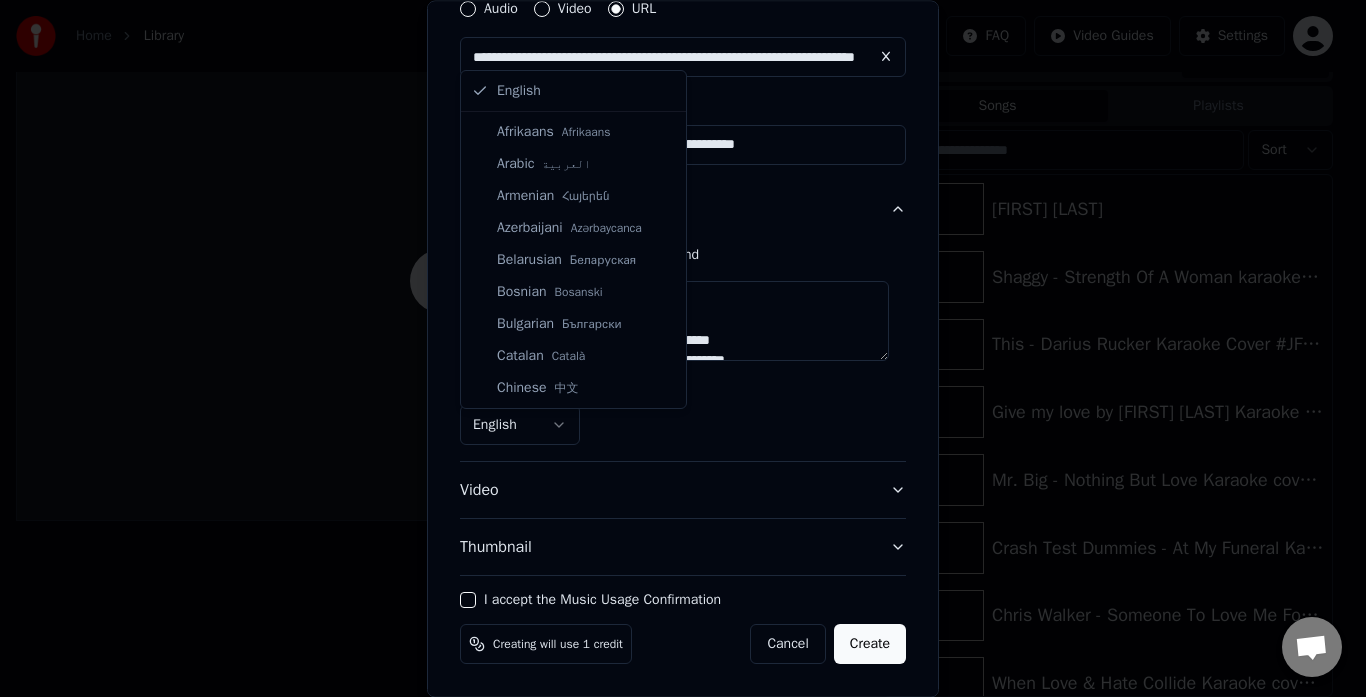 click 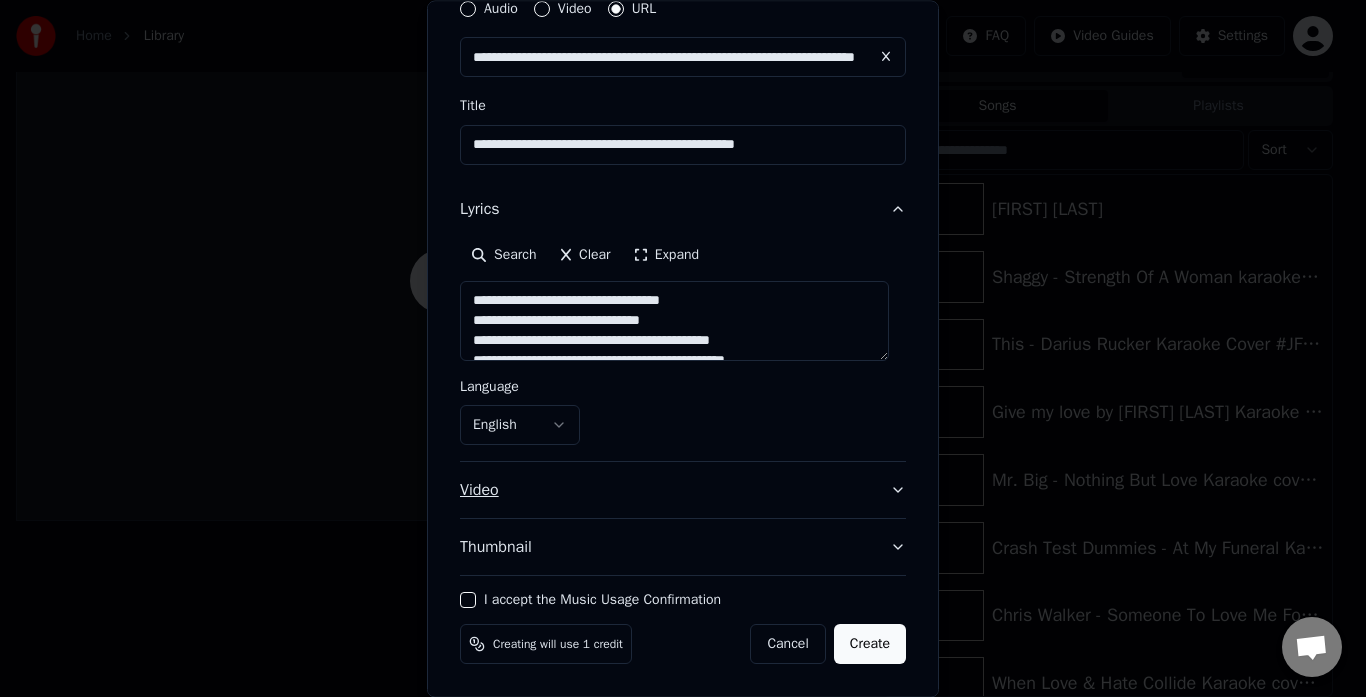 click on "Video" at bounding box center [683, 490] 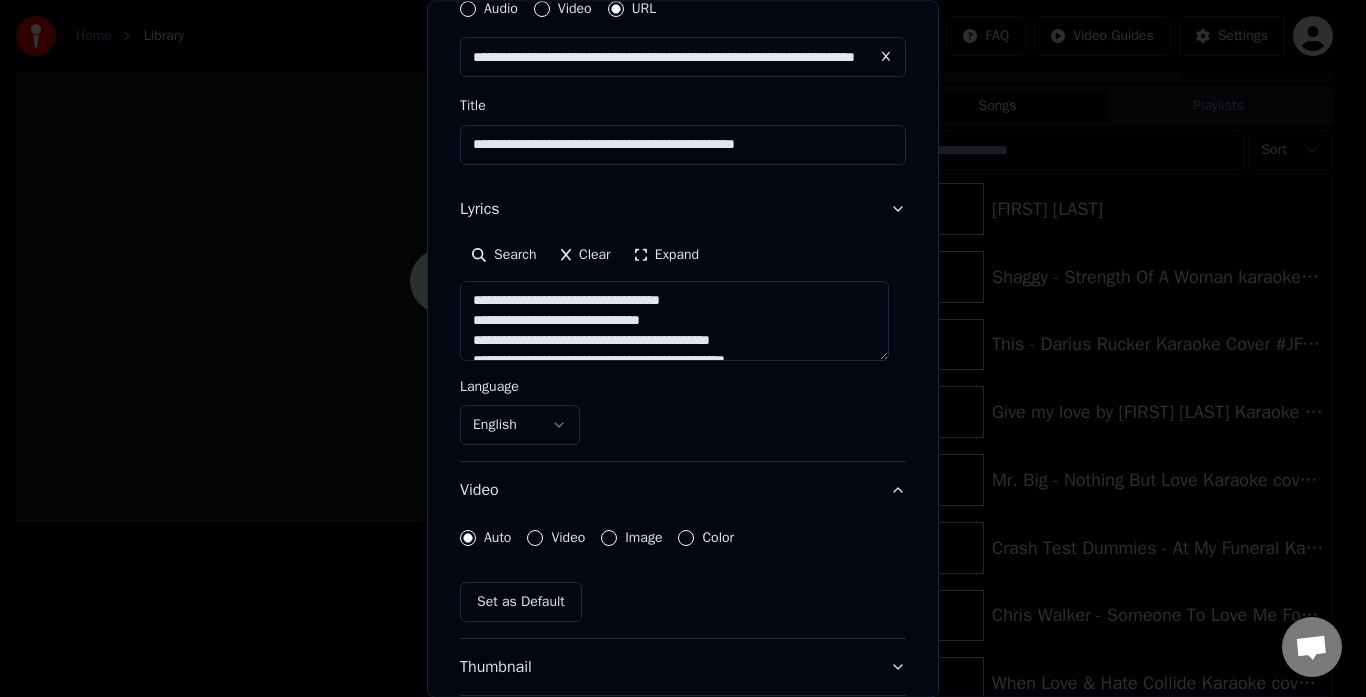 scroll, scrollTop: 0, scrollLeft: 0, axis: both 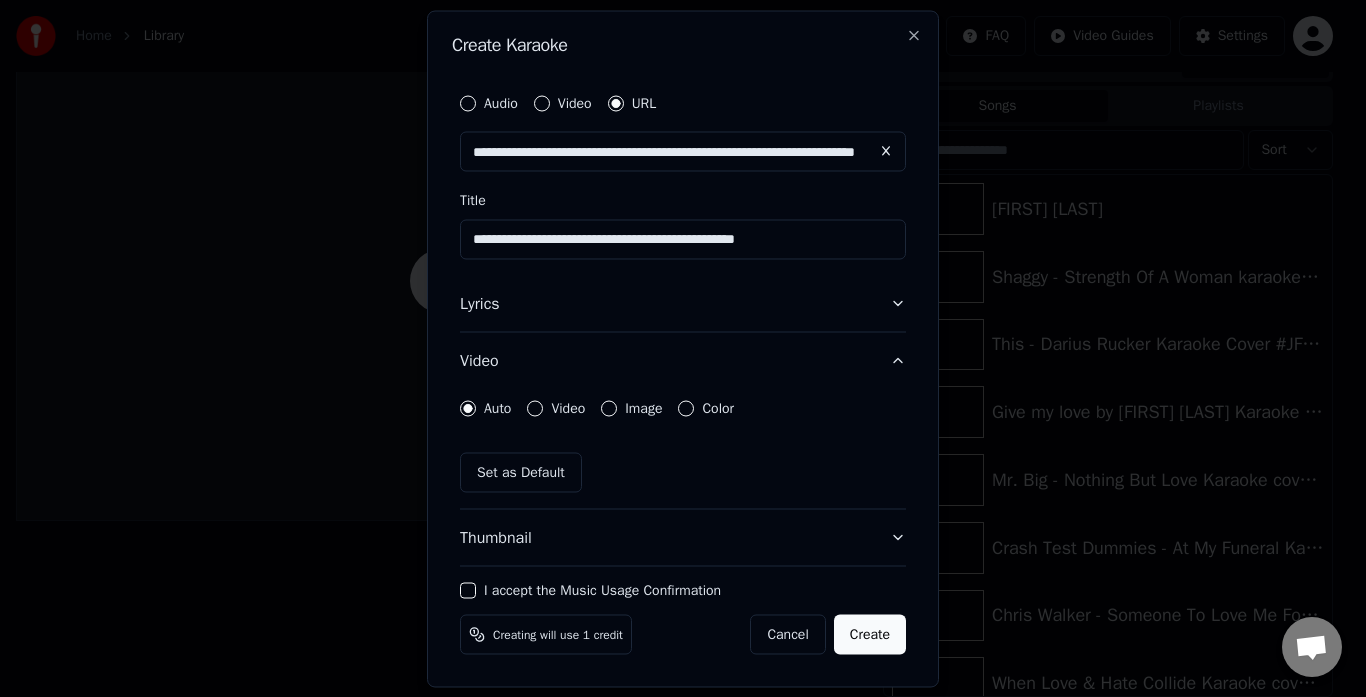 click on "Color" at bounding box center (686, 408) 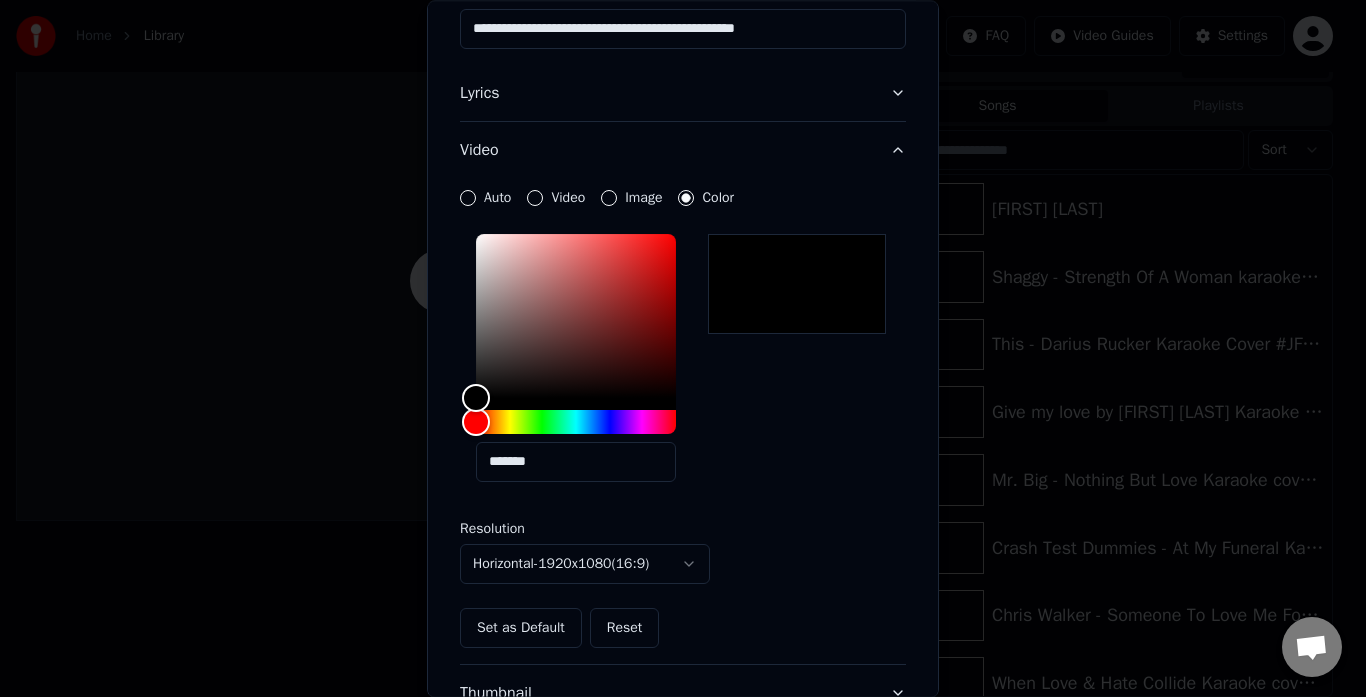 scroll, scrollTop: 100, scrollLeft: 0, axis: vertical 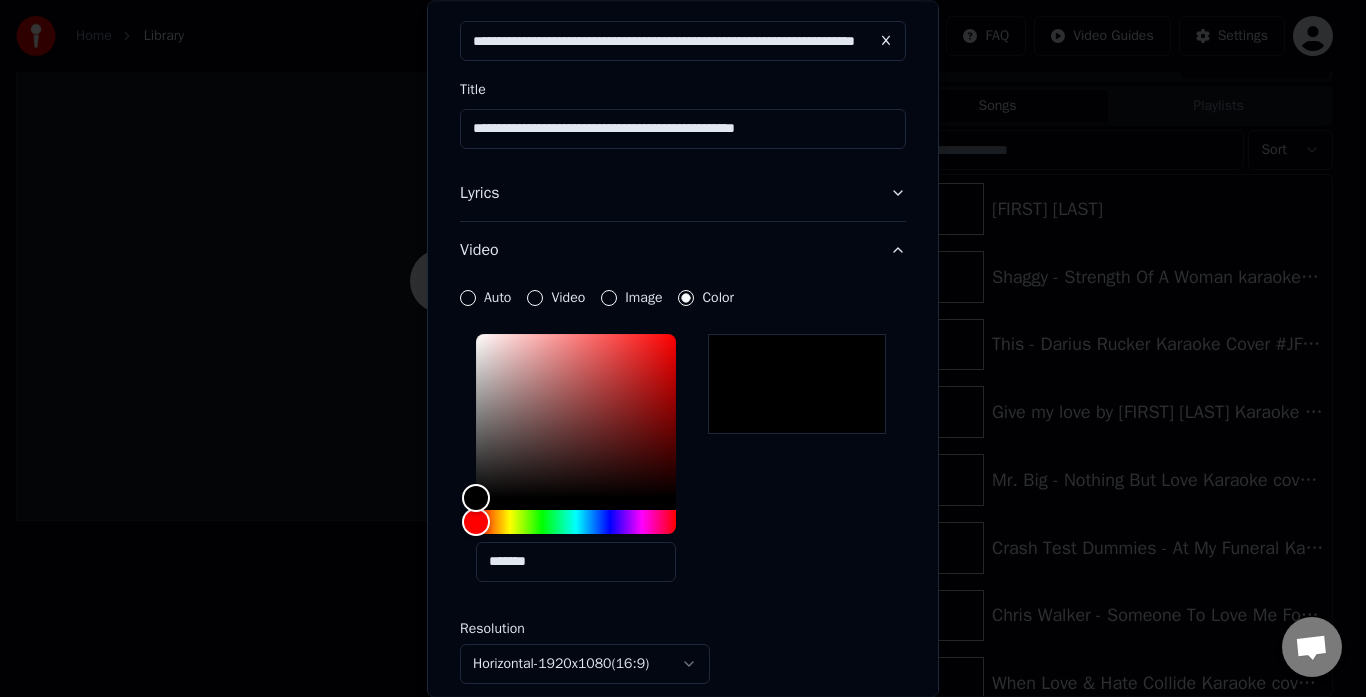 click on "Auto" at bounding box center (468, 298) 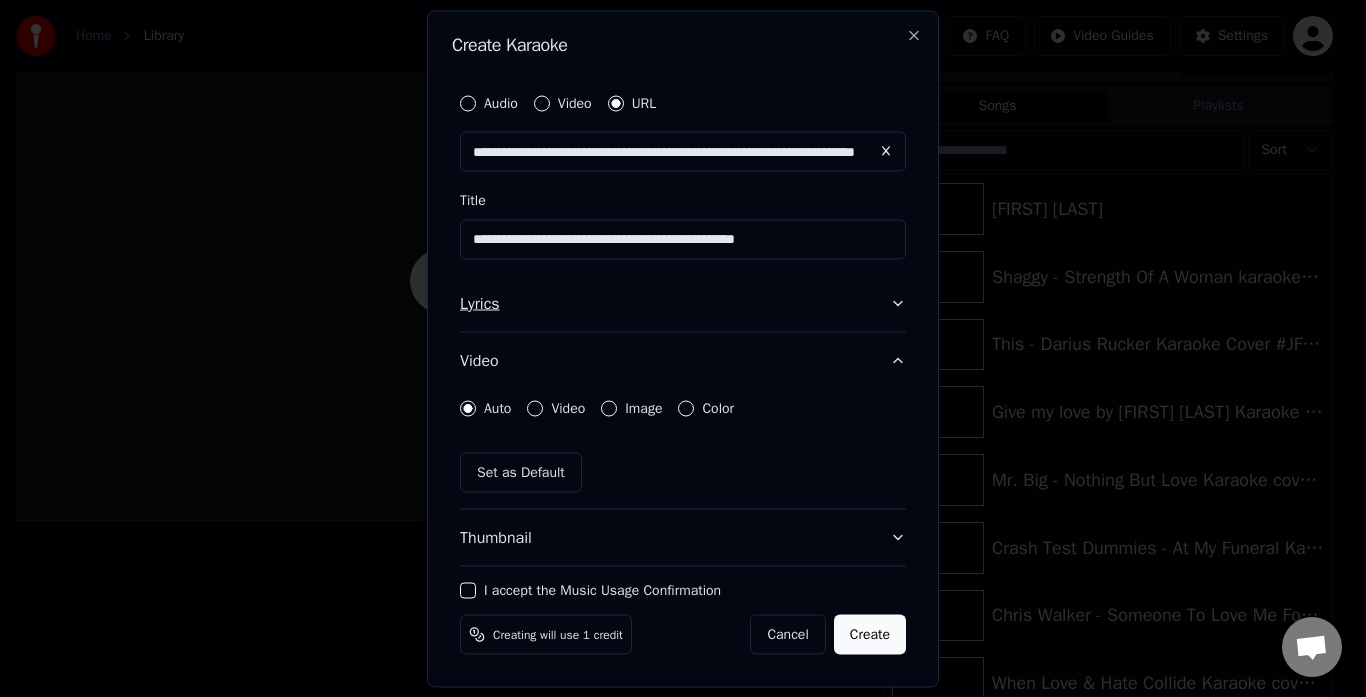 scroll, scrollTop: 0, scrollLeft: 0, axis: both 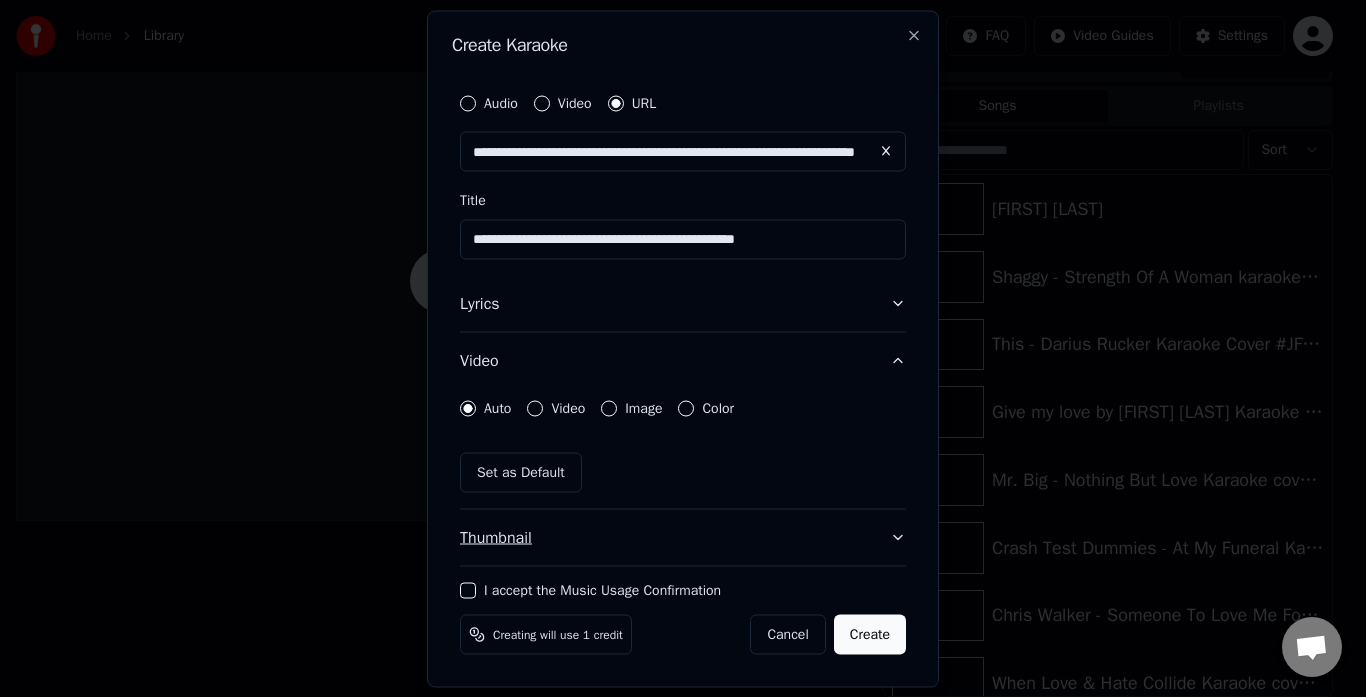 click on "Thumbnail" at bounding box center [683, 537] 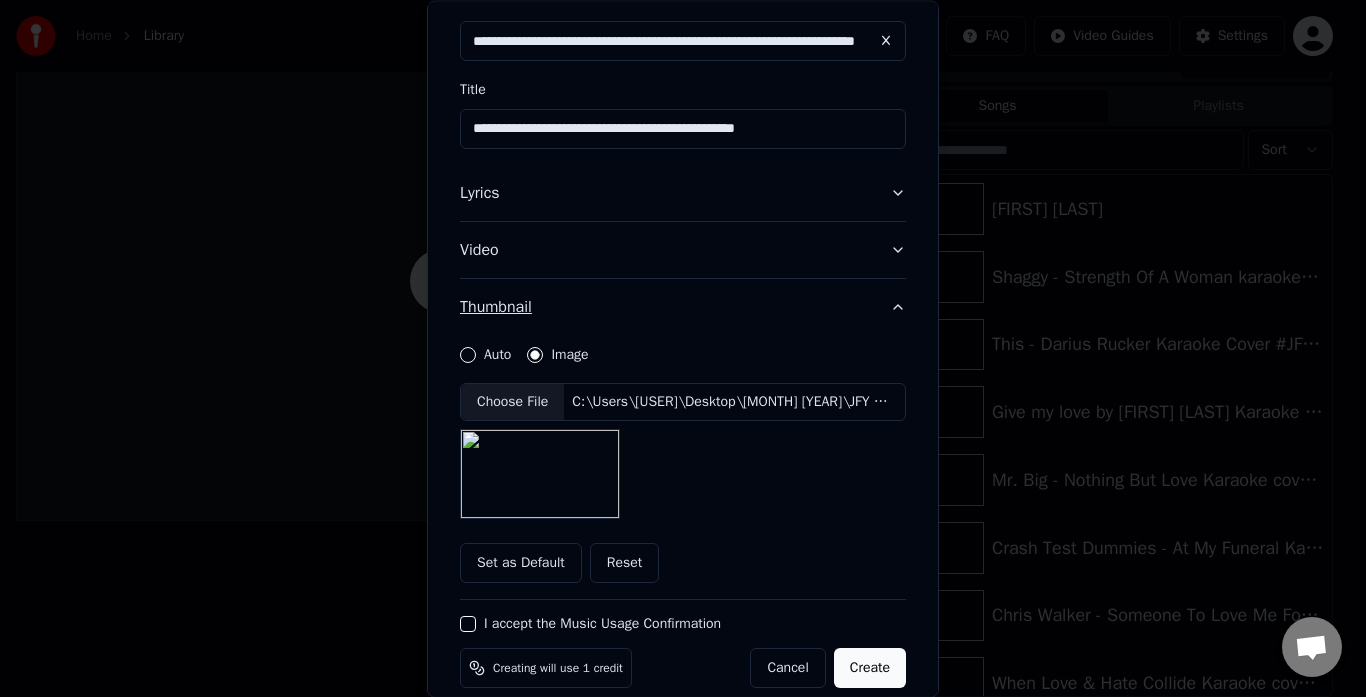 scroll, scrollTop: 124, scrollLeft: 0, axis: vertical 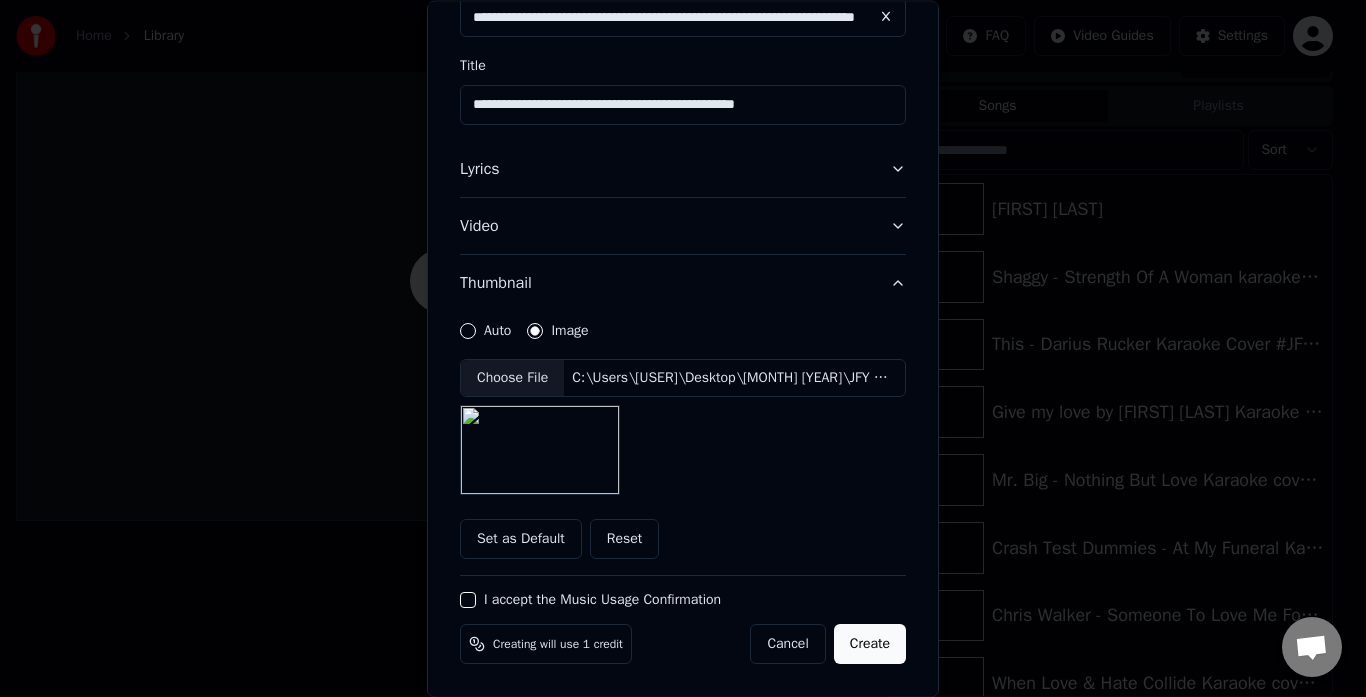 click on "I accept the   Music Usage Confirmation" at bounding box center [468, 600] 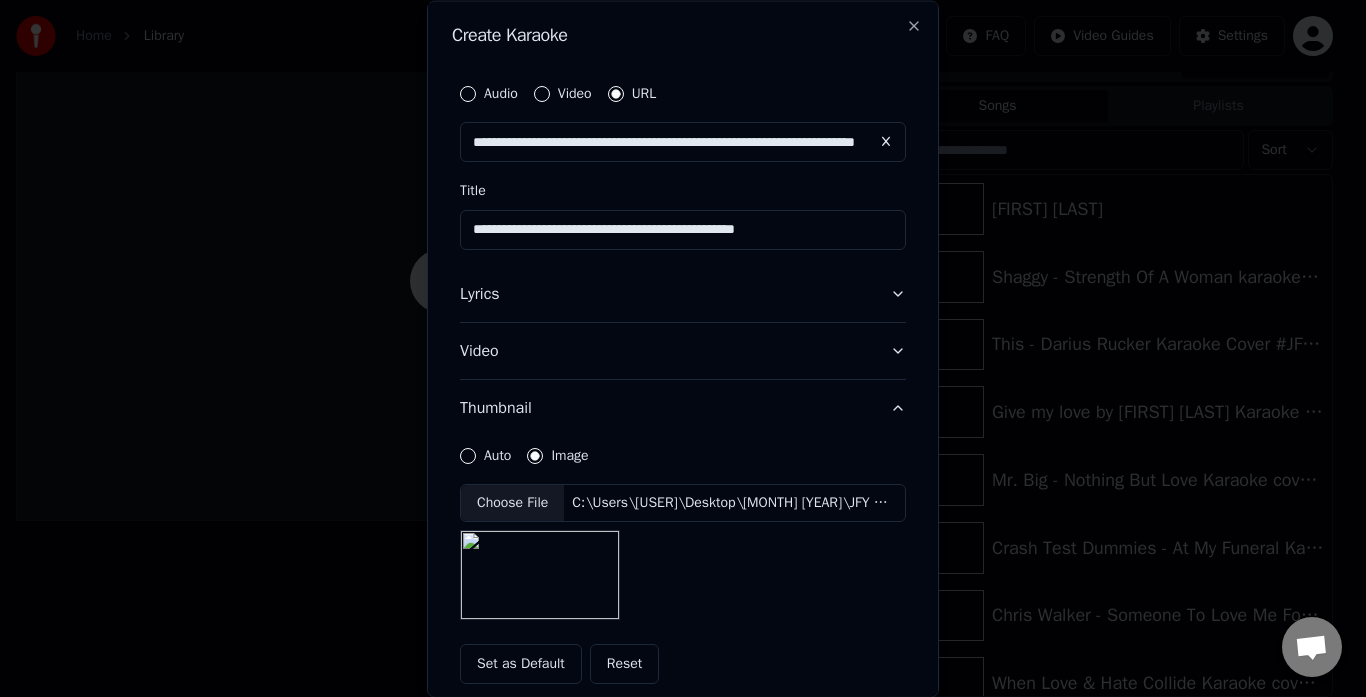 scroll, scrollTop: 124, scrollLeft: 0, axis: vertical 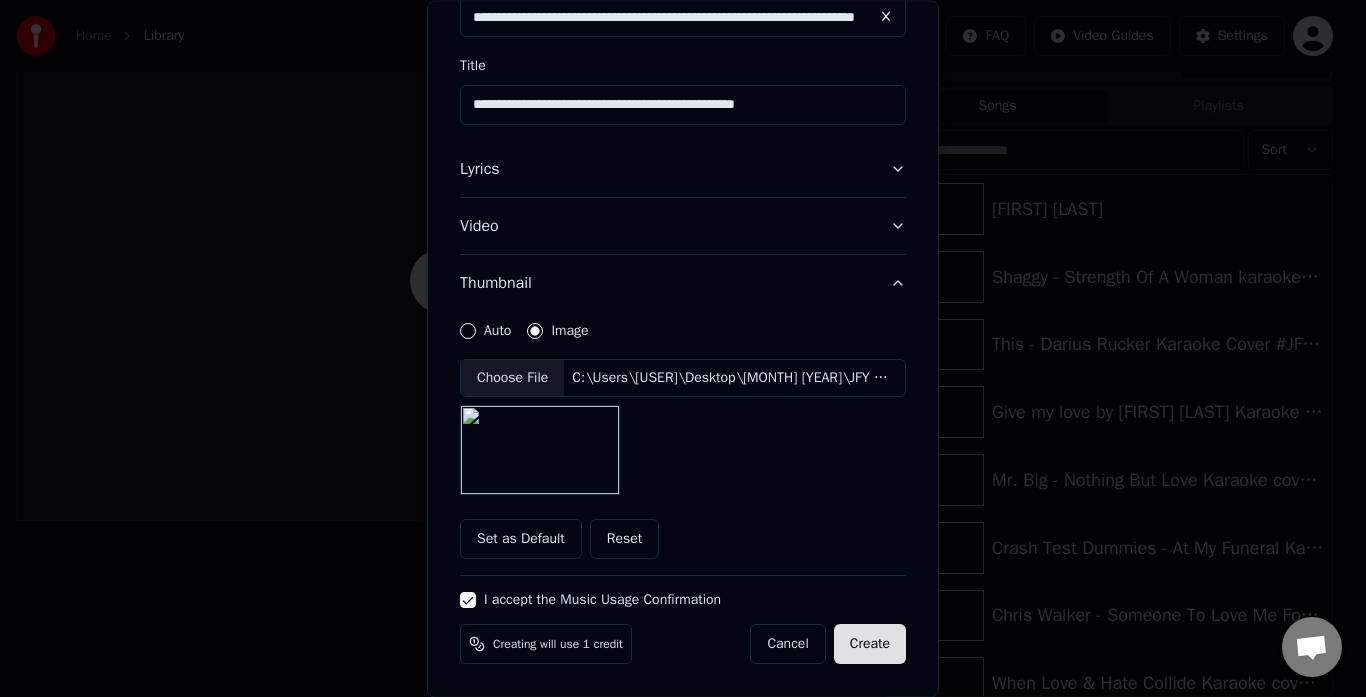 click on "Create" at bounding box center [870, 644] 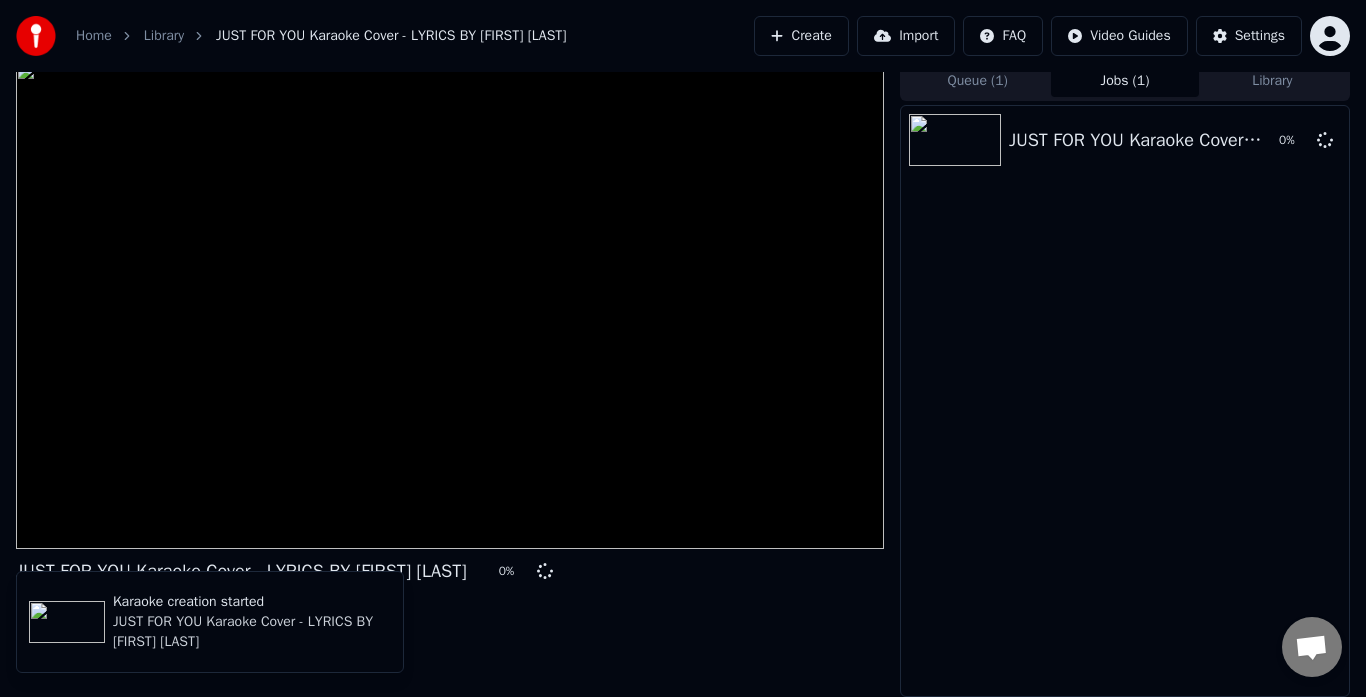 scroll, scrollTop: 11, scrollLeft: 0, axis: vertical 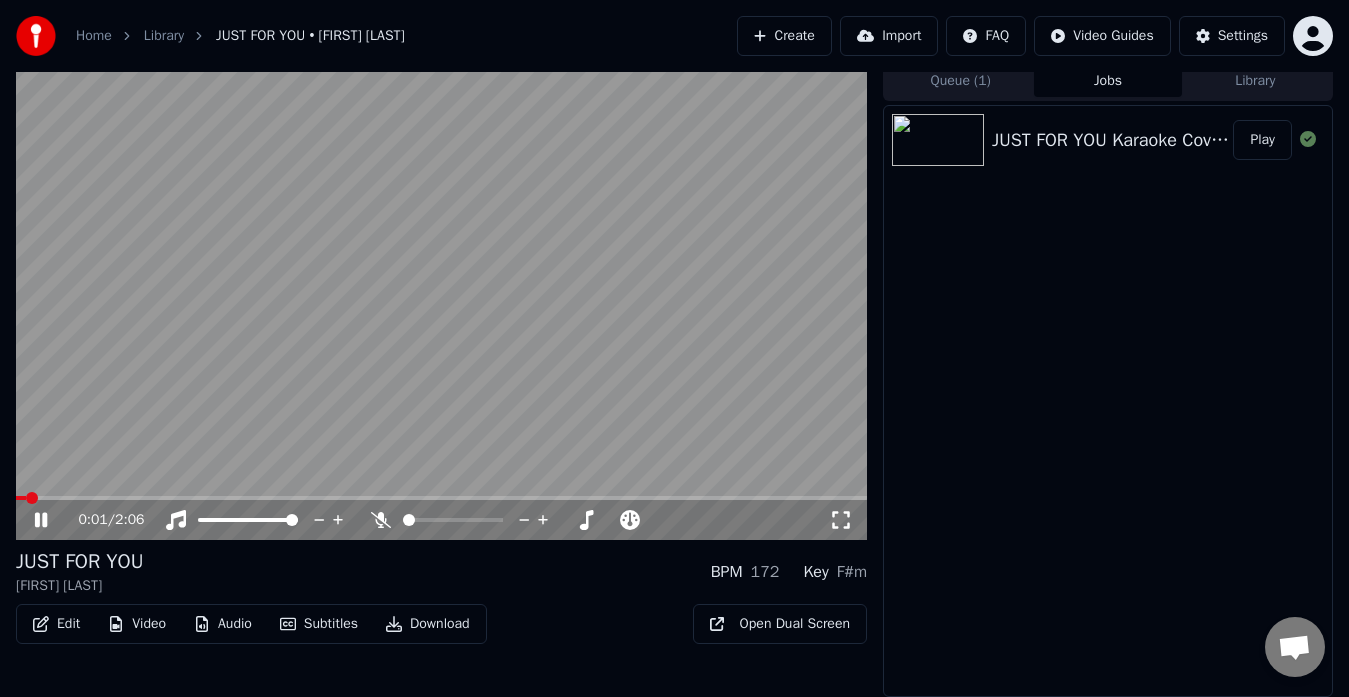 click 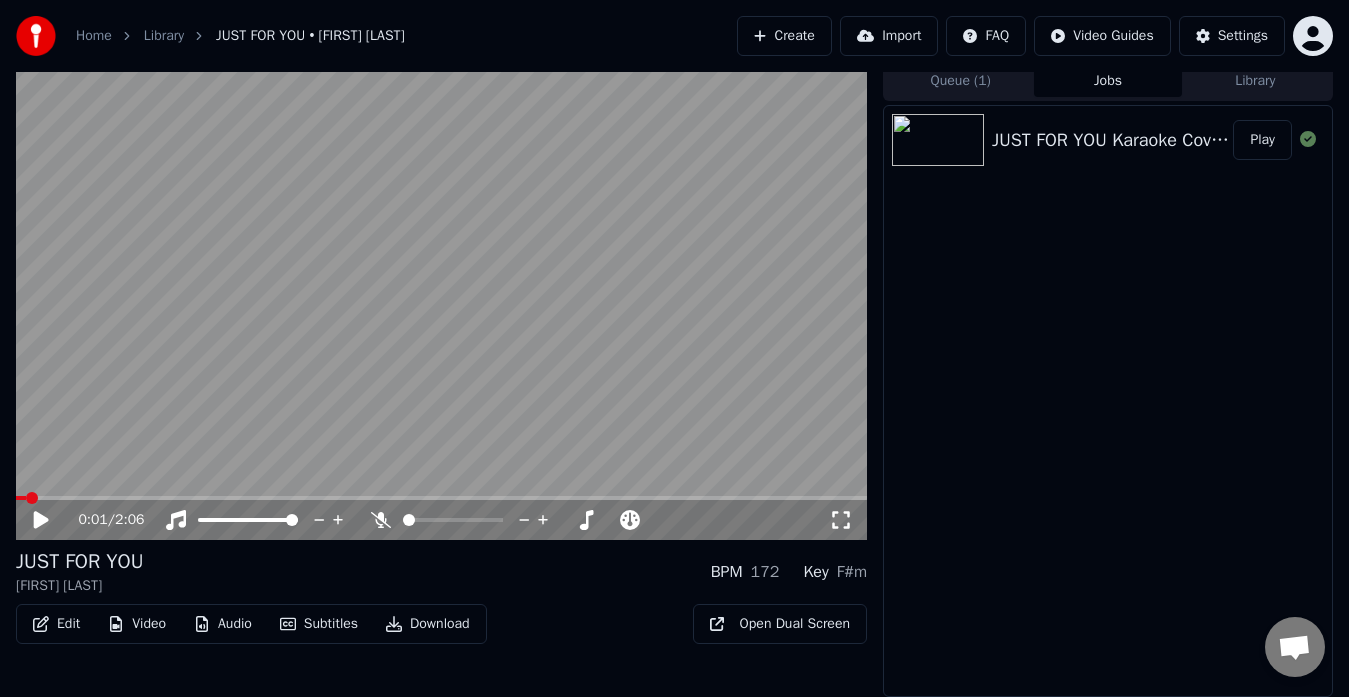 click 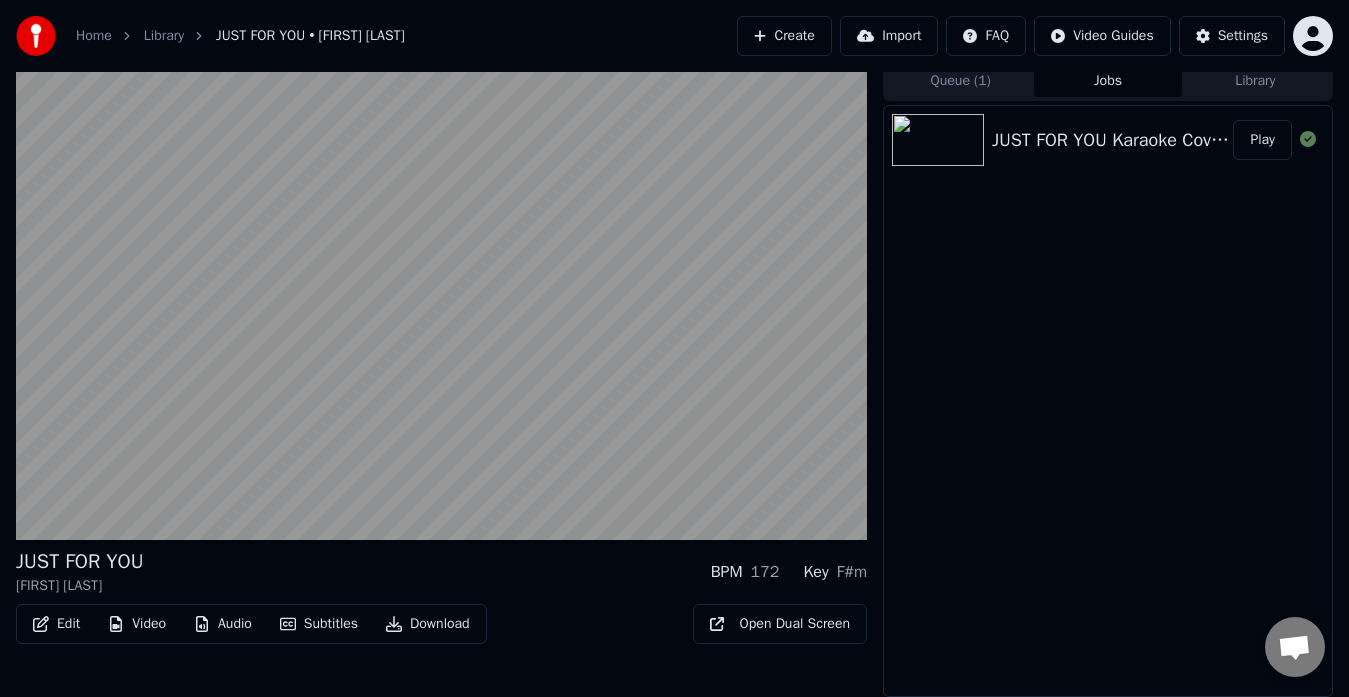 click on "Edit" at bounding box center [56, 624] 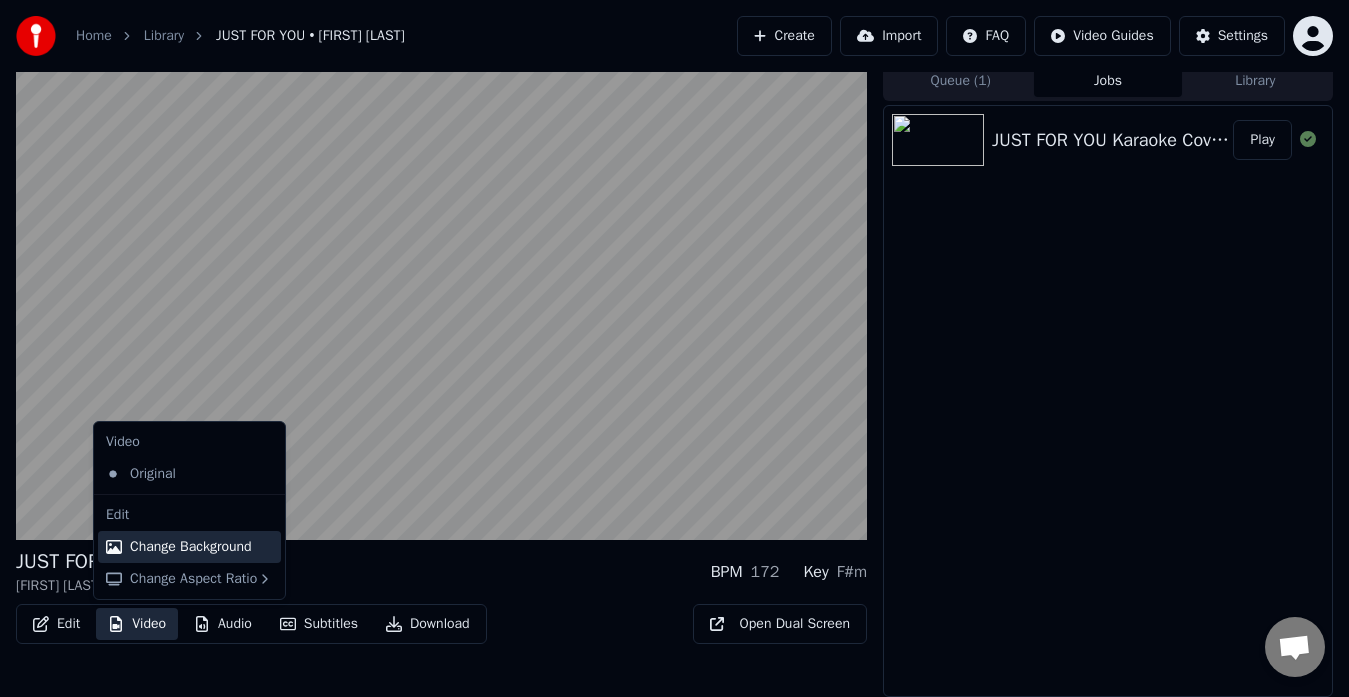 click on "Change Background" at bounding box center [191, 547] 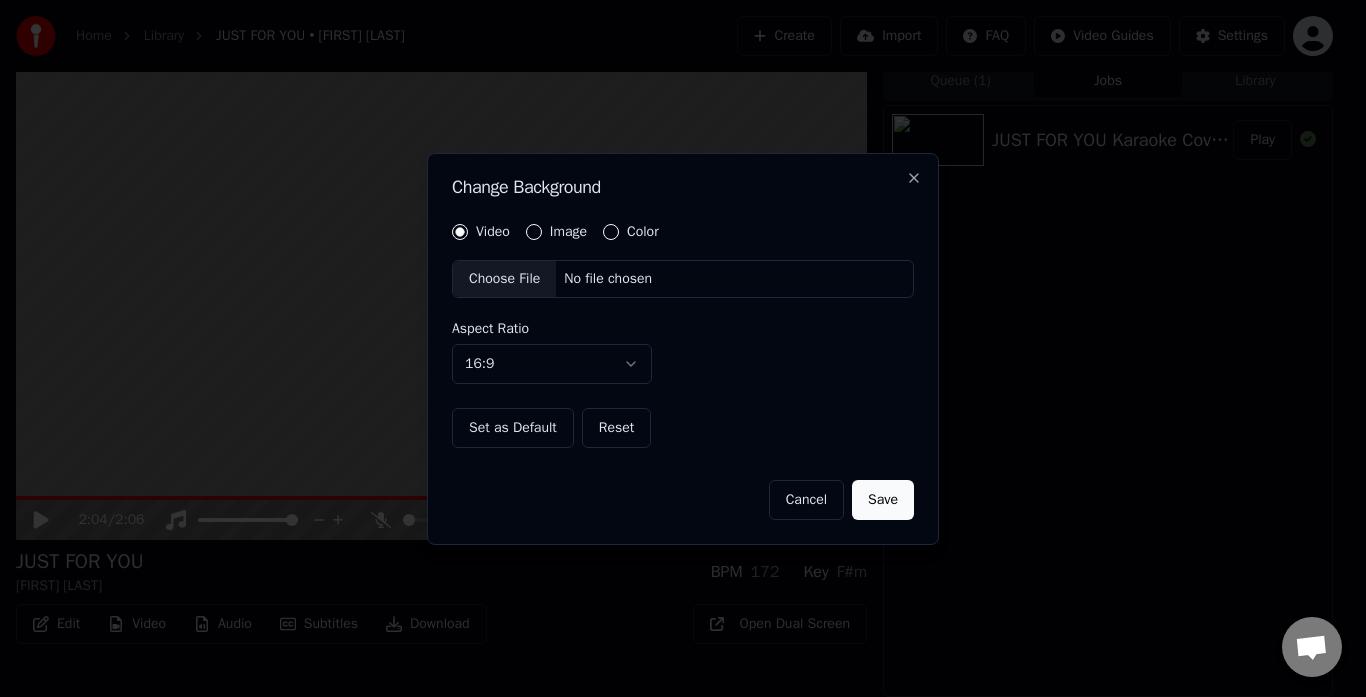 click on "Color" at bounding box center (611, 232) 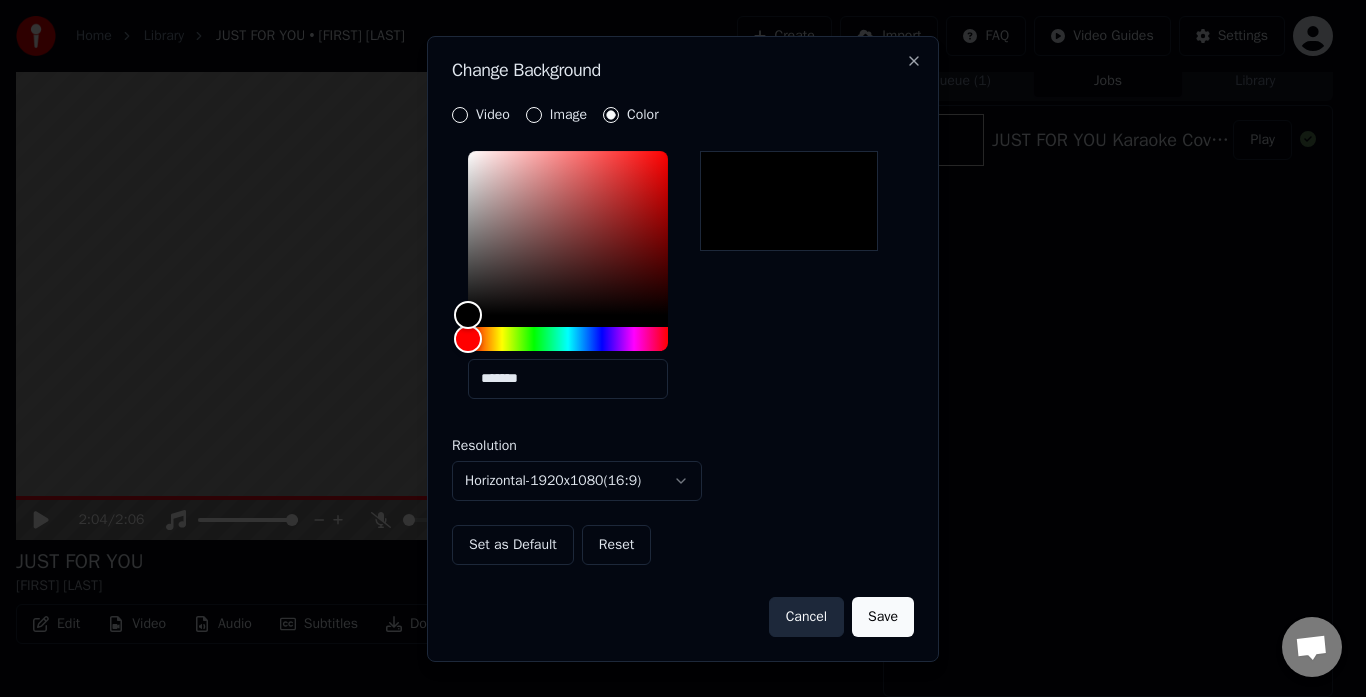 click on "Cancel" at bounding box center [806, 617] 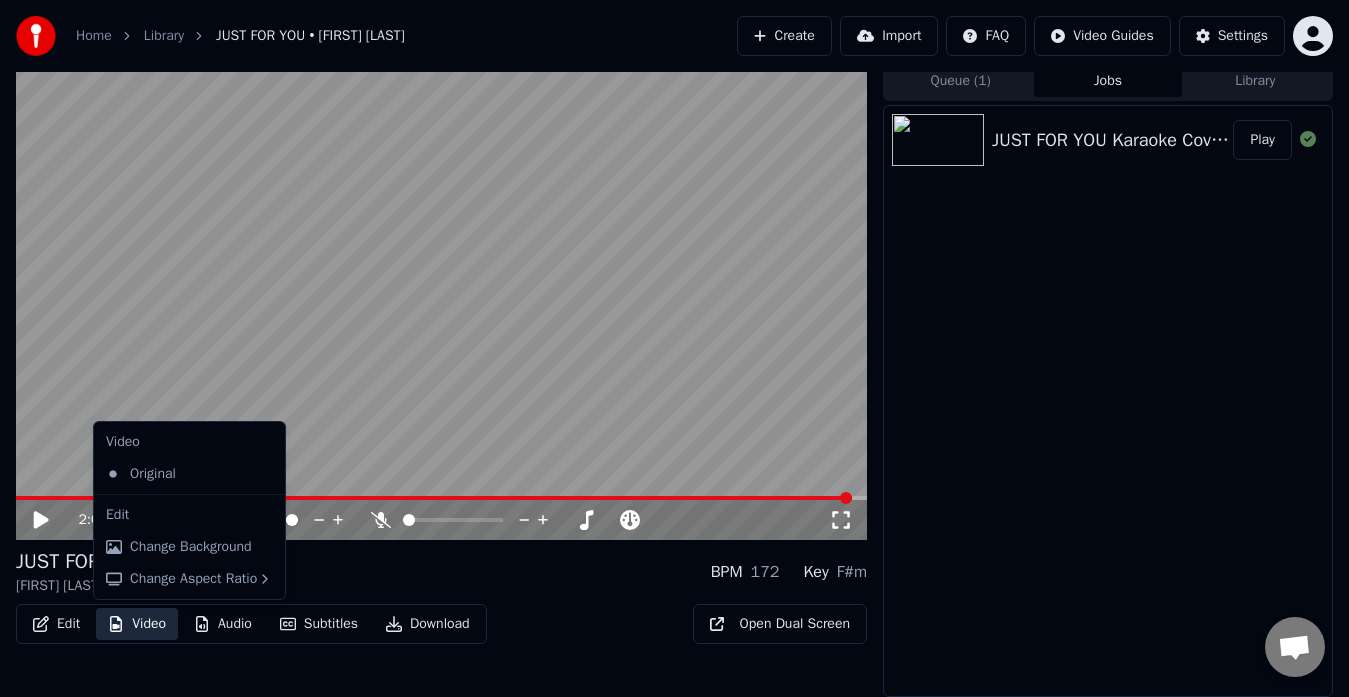 click on "Video" at bounding box center [137, 624] 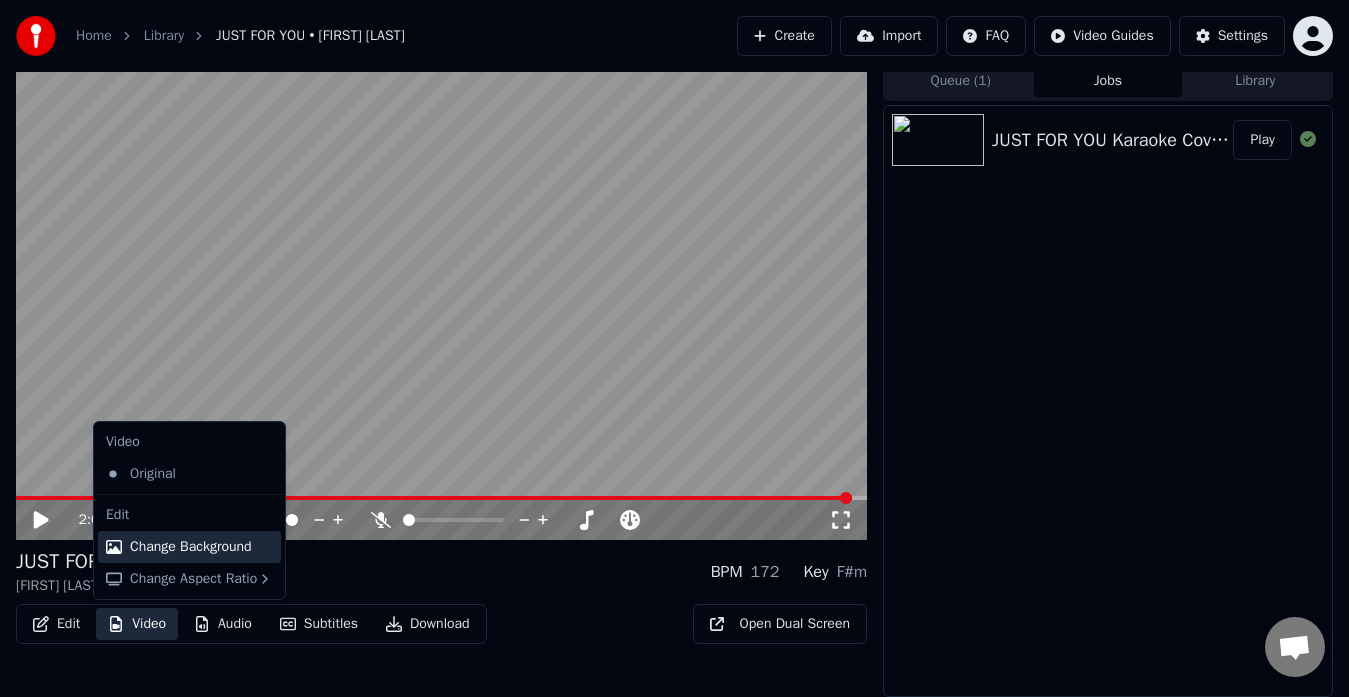 click on "Change Background" at bounding box center (191, 547) 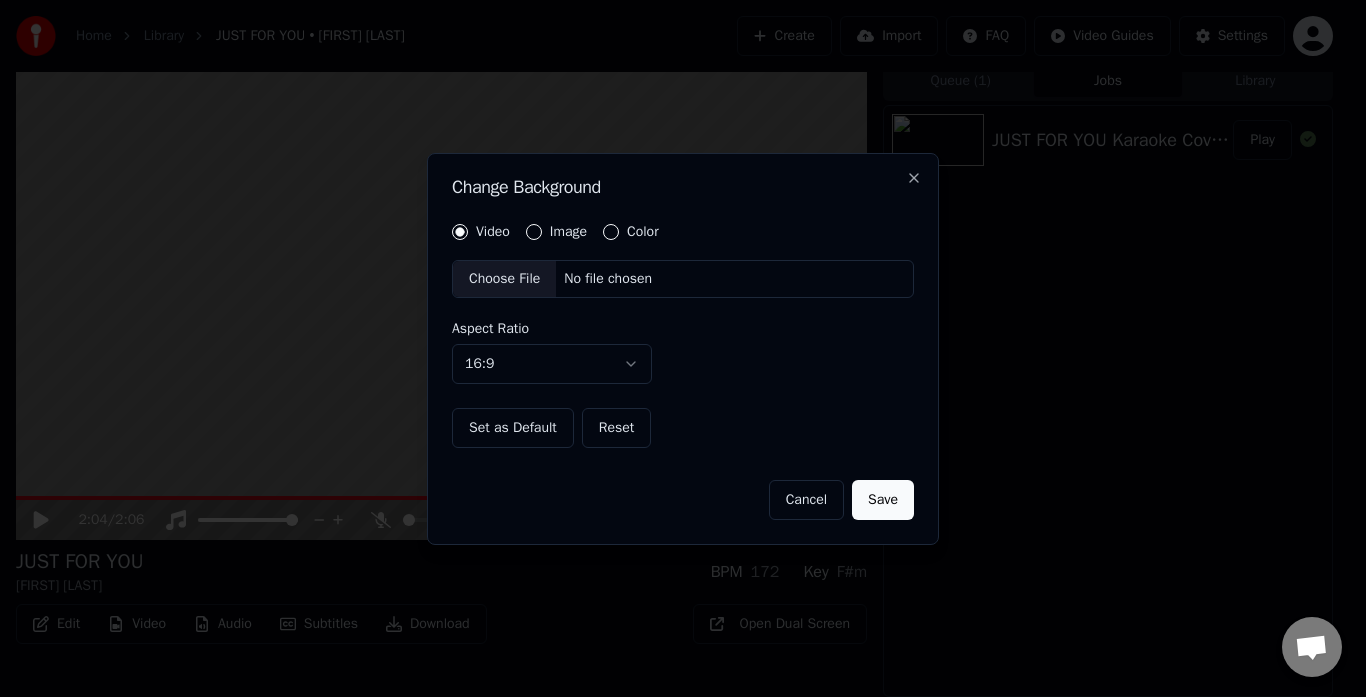 click on "Choose File" at bounding box center [504, 279] 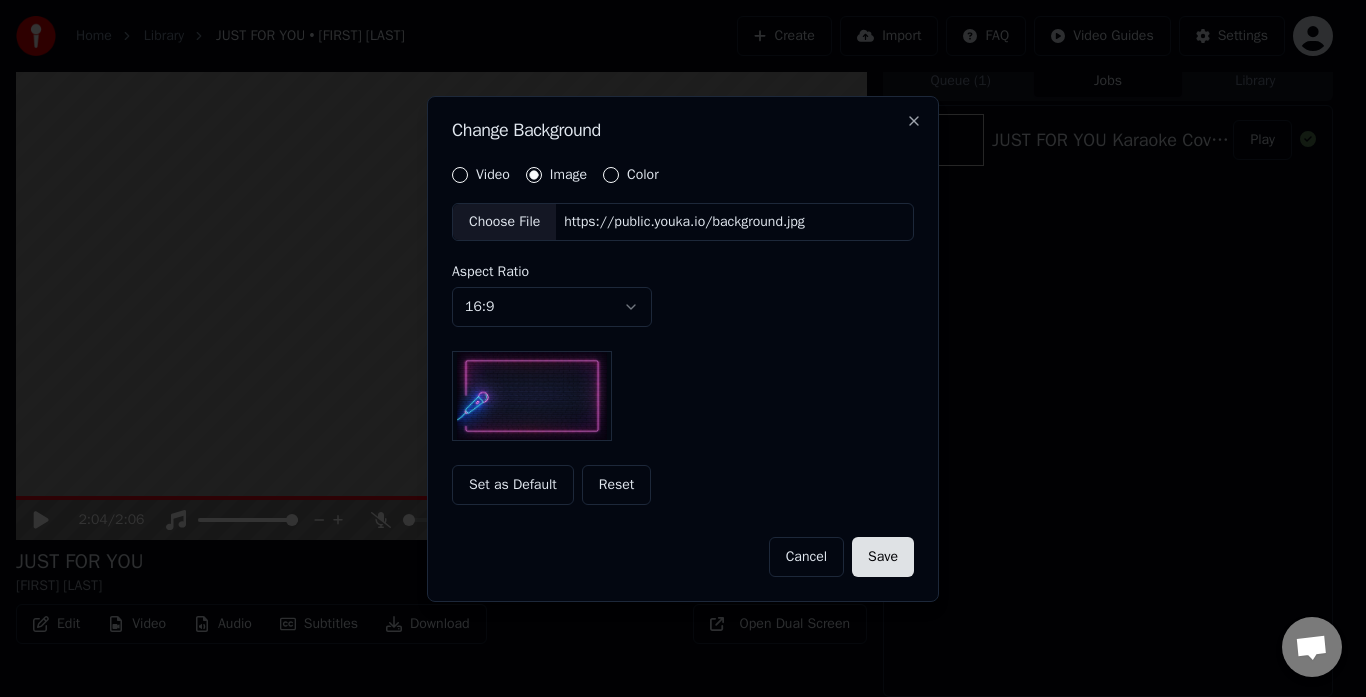 click on "Save" at bounding box center [883, 557] 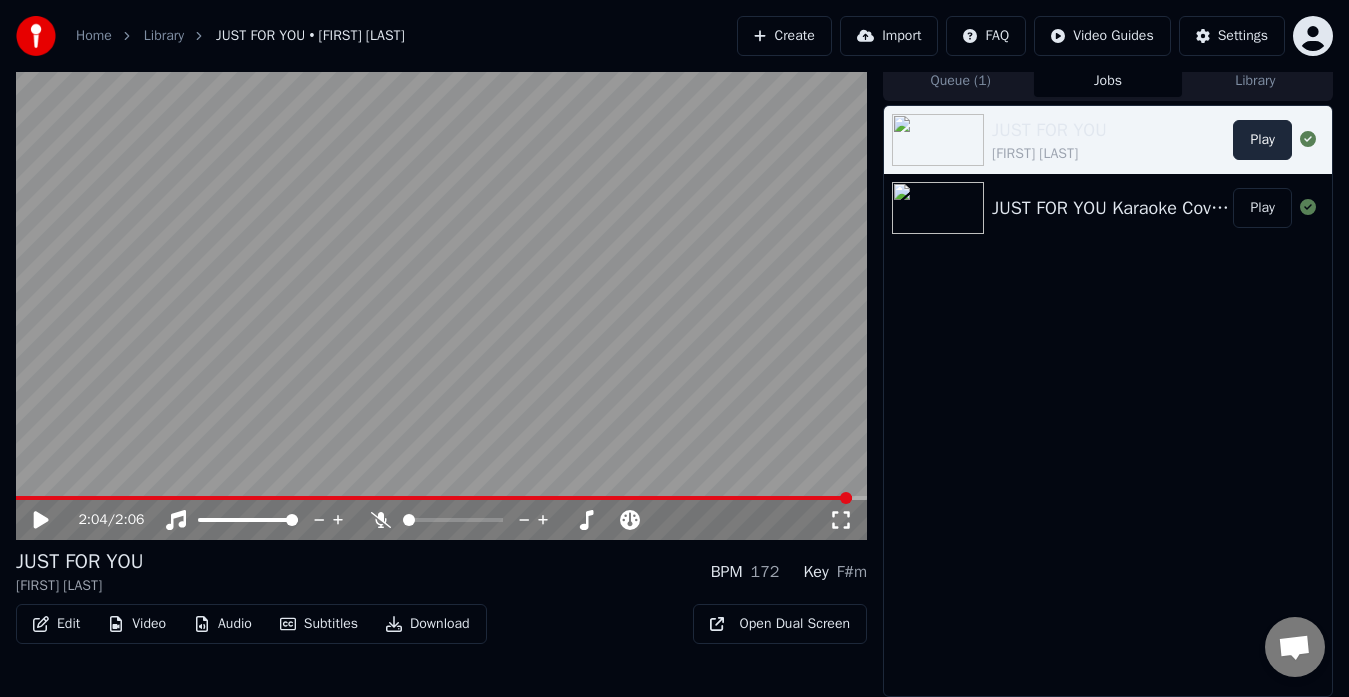 click on "Play" at bounding box center (1262, 140) 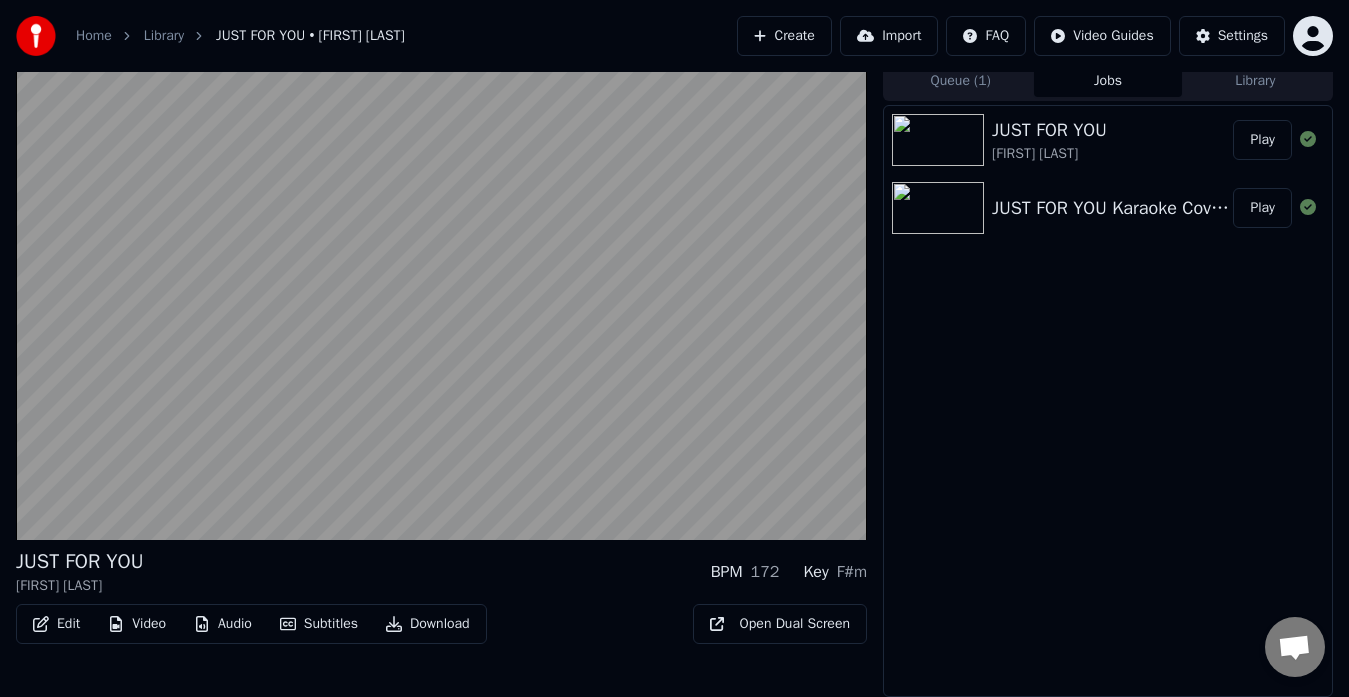 click on "Edit" at bounding box center (56, 624) 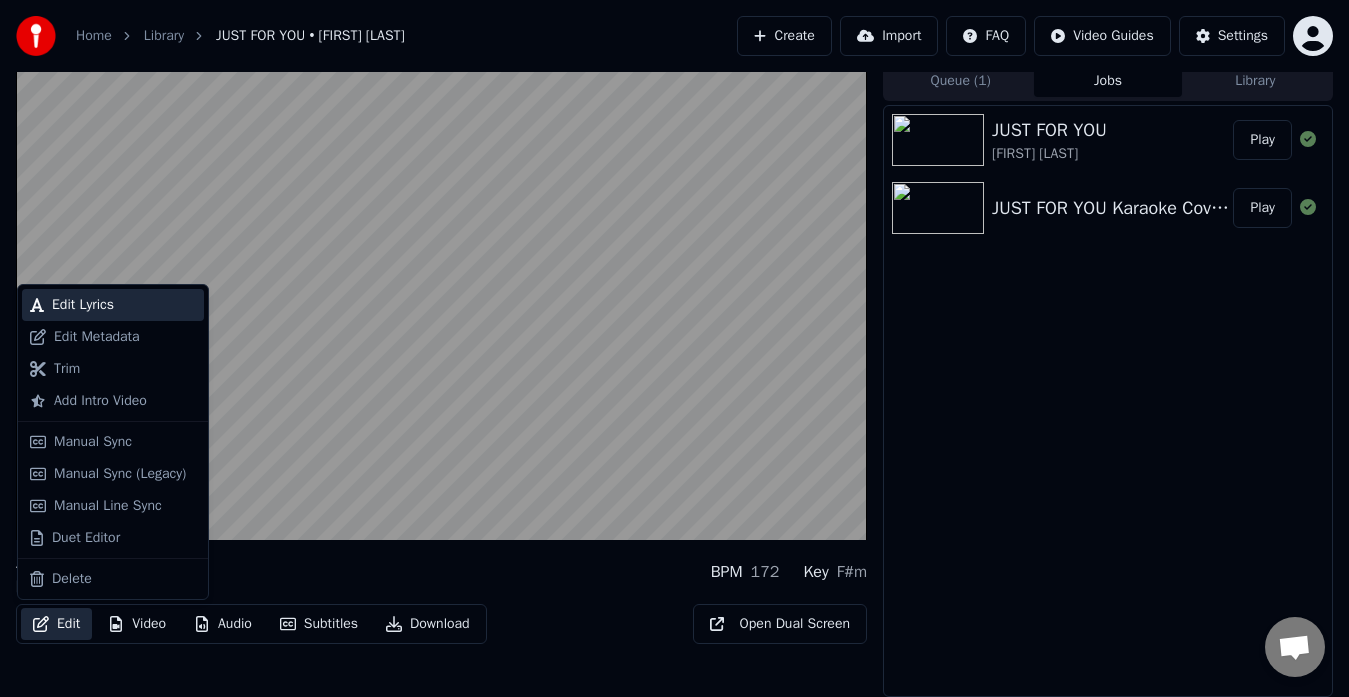 click on "Edit Lyrics" at bounding box center [83, 305] 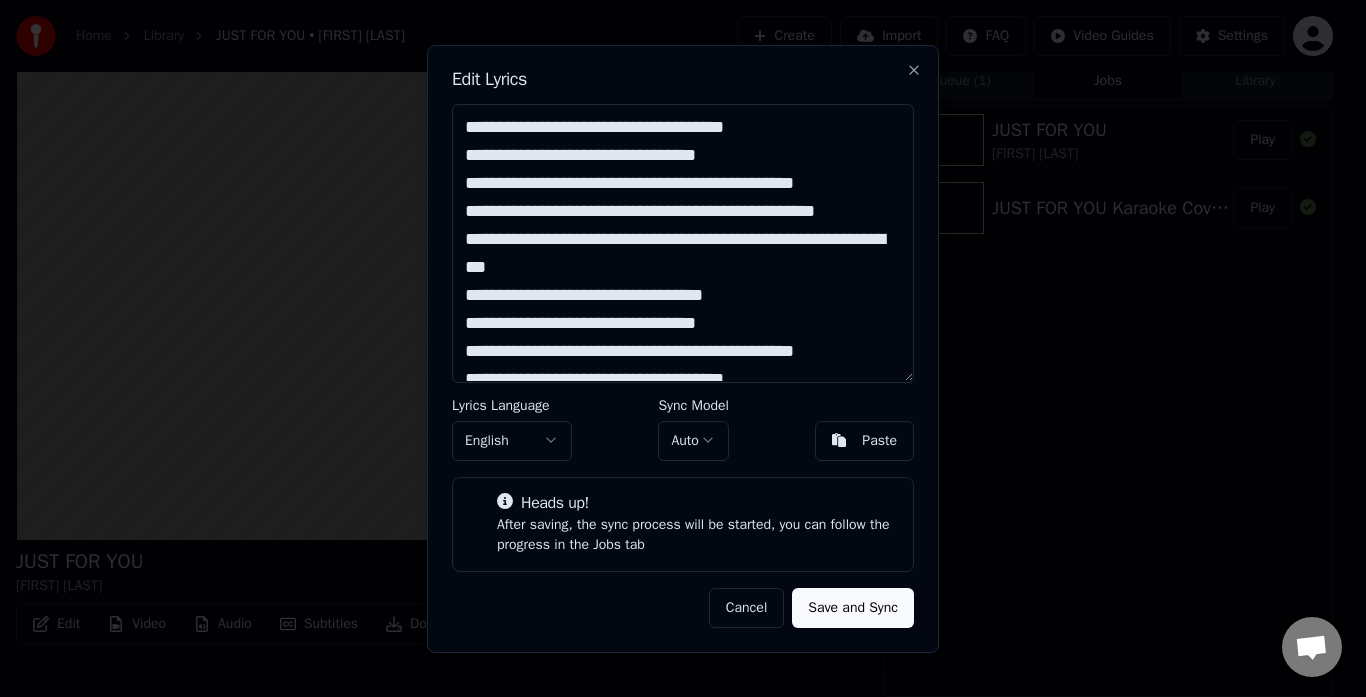 drag, startPoint x: 619, startPoint y: 133, endPoint x: 658, endPoint y: 219, distance: 94.42987 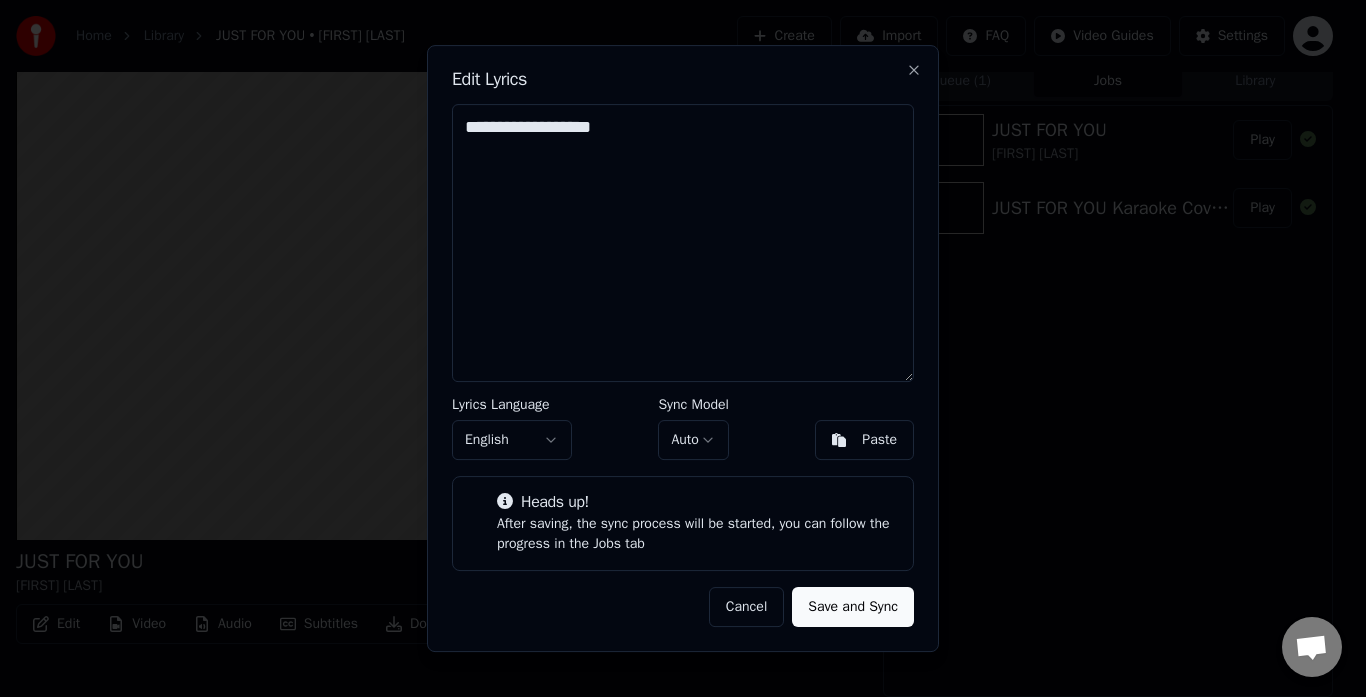 click on "**********" at bounding box center [683, 243] 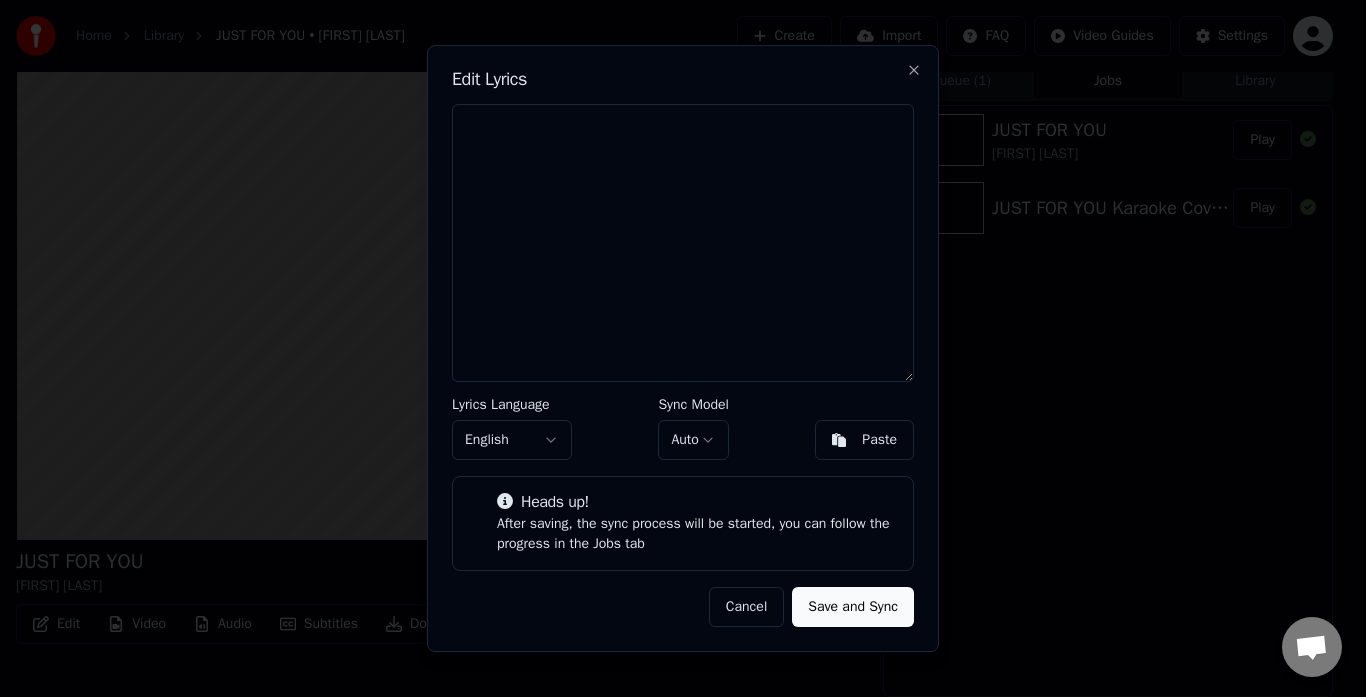 scroll, scrollTop: 0, scrollLeft: 0, axis: both 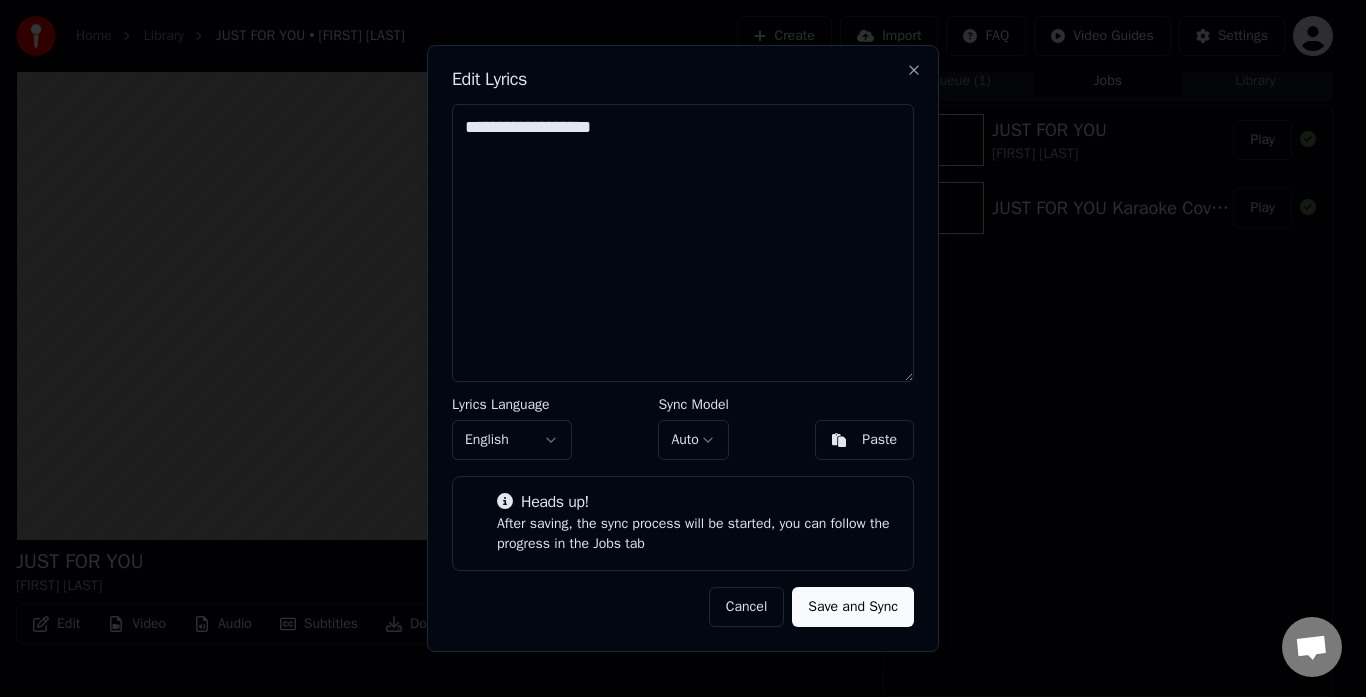 click on "**********" at bounding box center (683, 243) 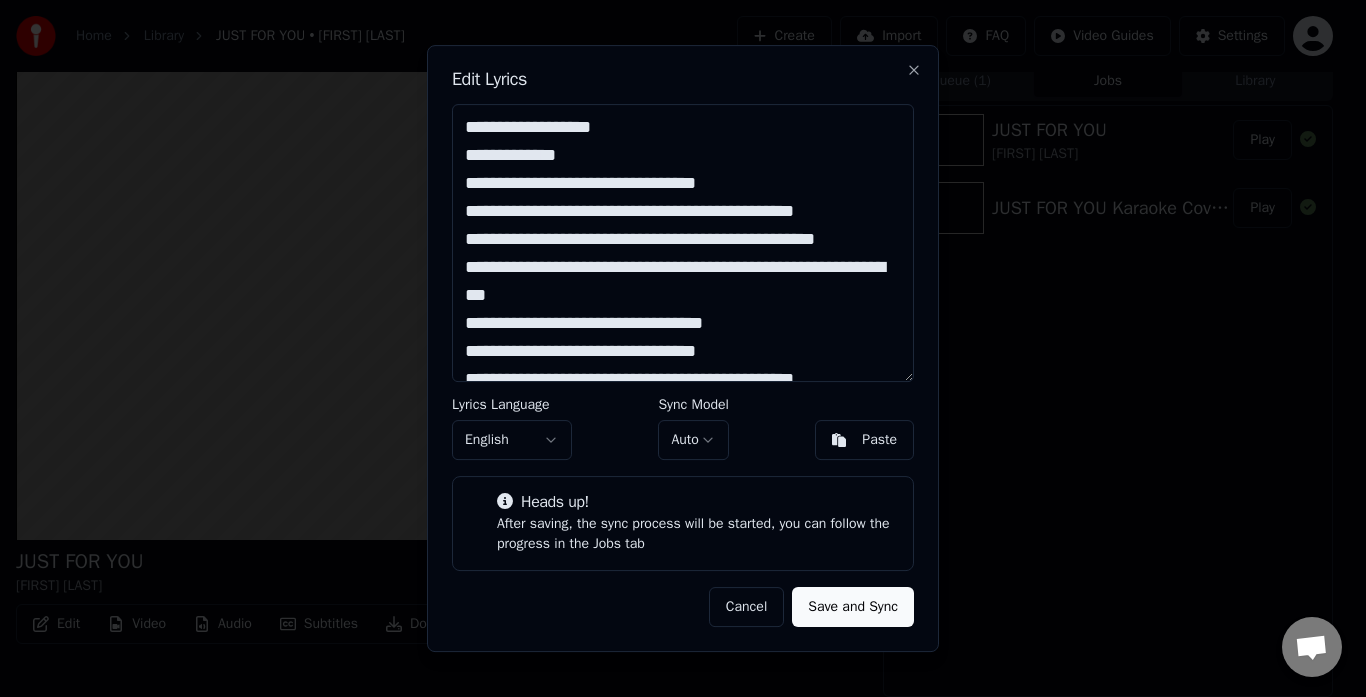 click on "**********" at bounding box center (683, 243) 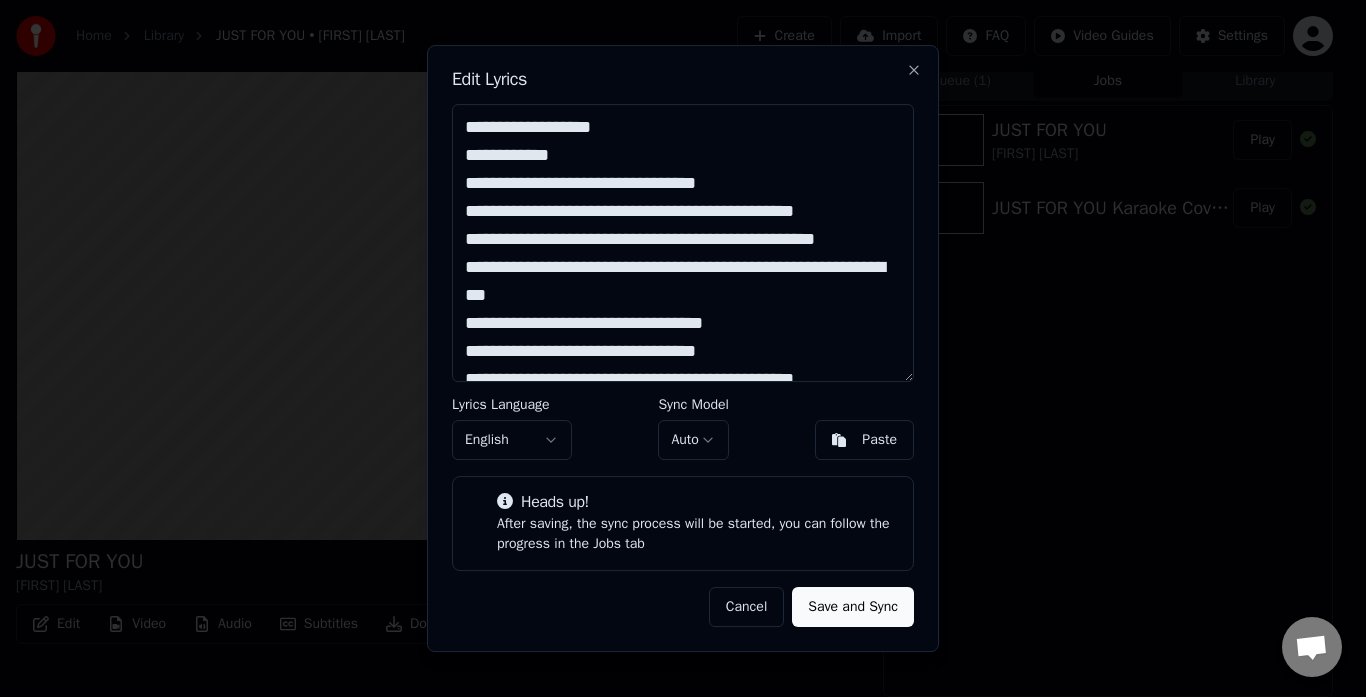 drag, startPoint x: 672, startPoint y: 243, endPoint x: 706, endPoint y: 309, distance: 74.24284 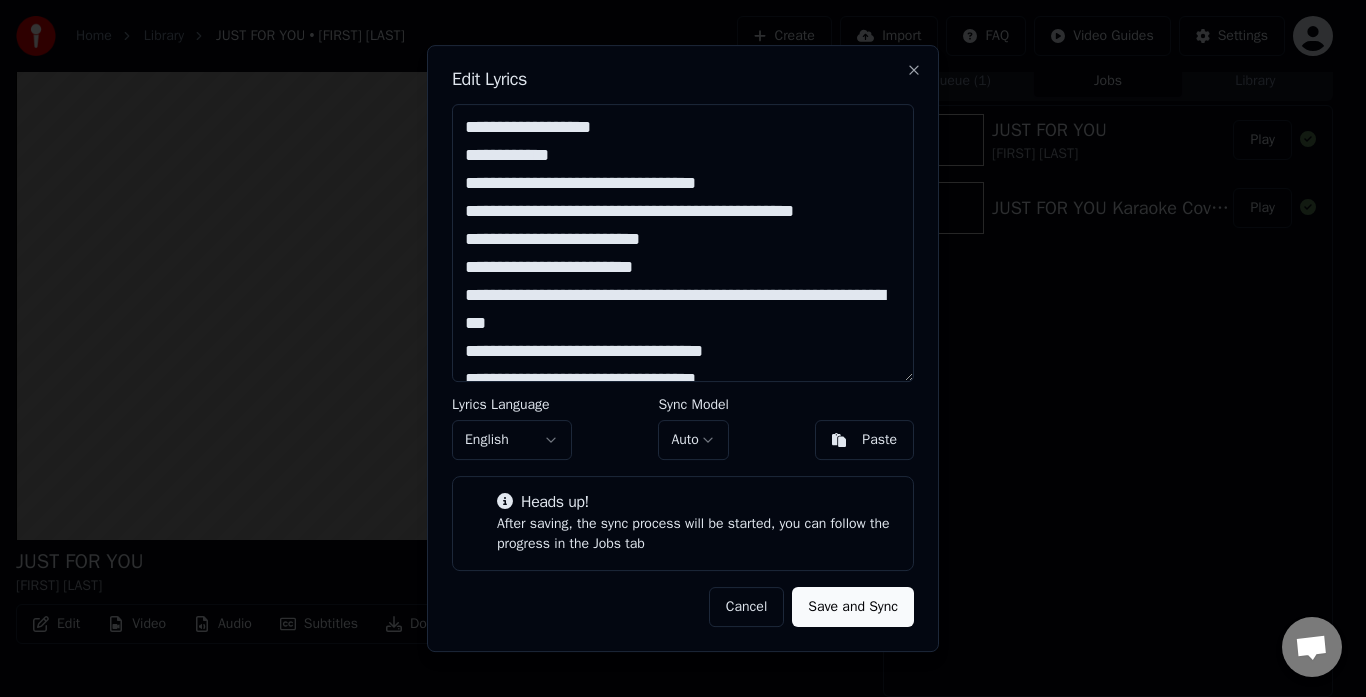 scroll, scrollTop: 100, scrollLeft: 0, axis: vertical 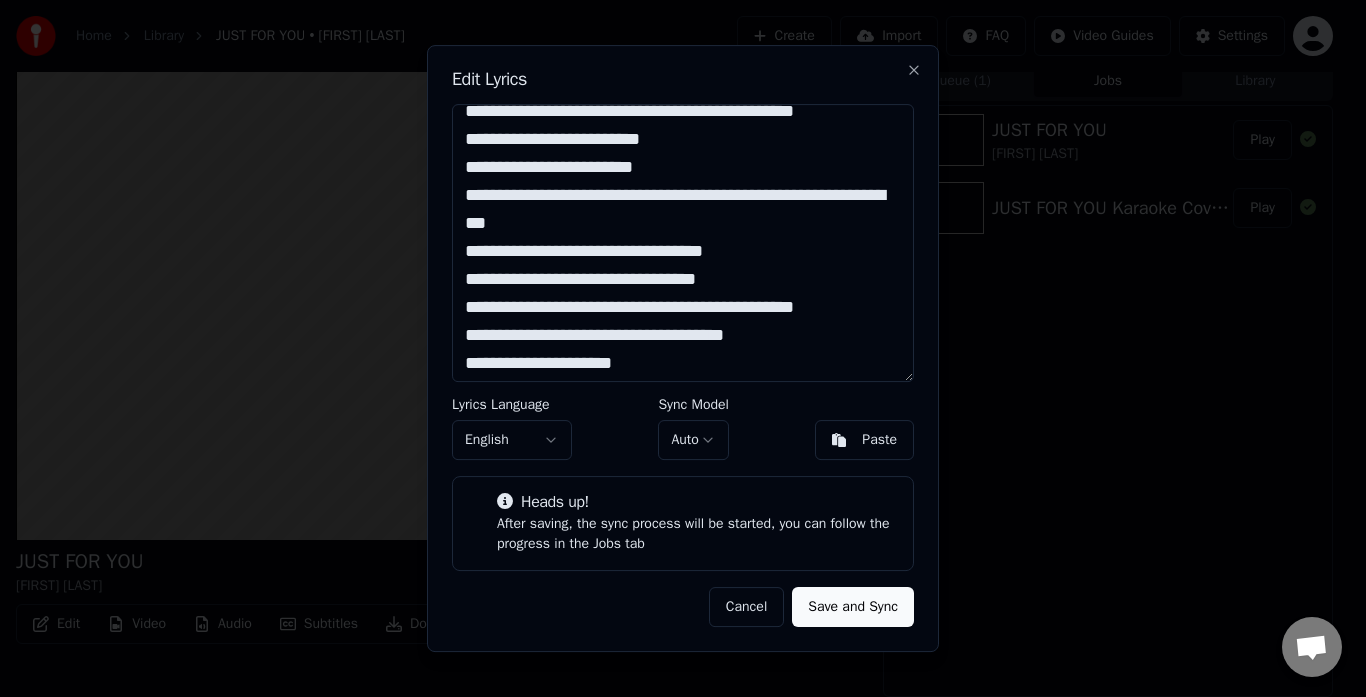 click on "**********" at bounding box center [683, 243] 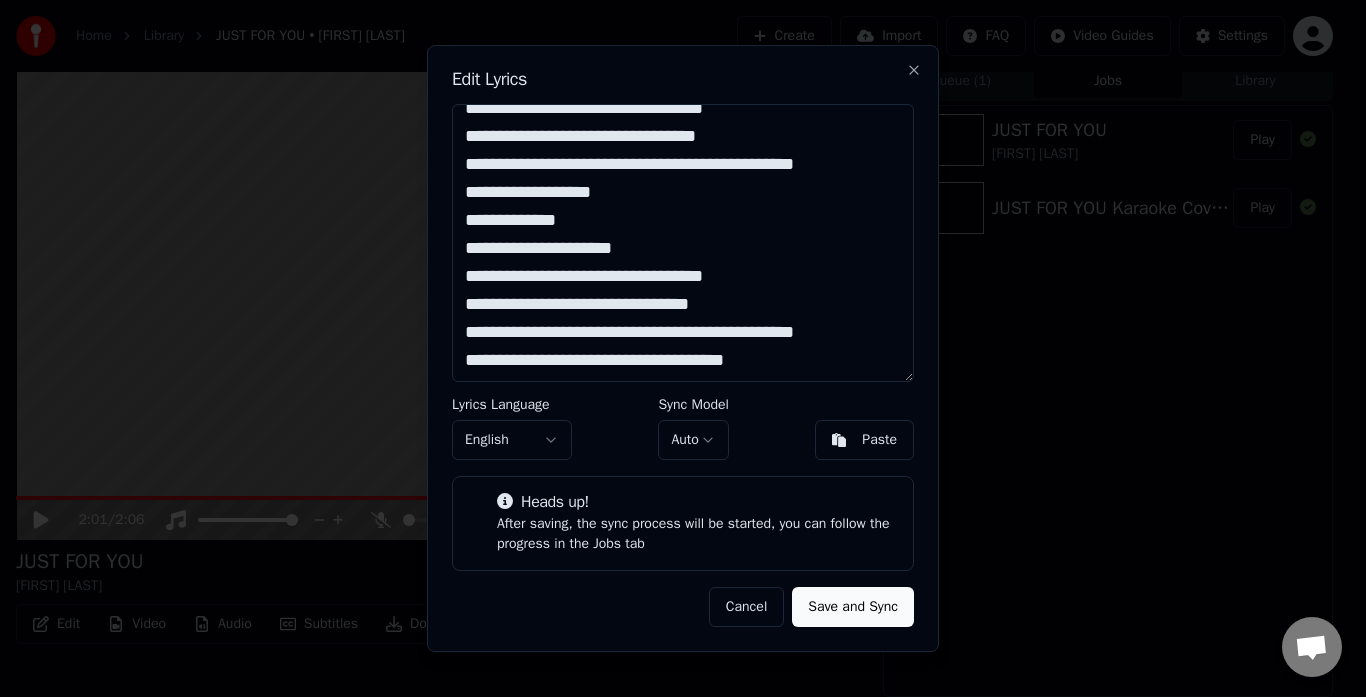 scroll, scrollTop: 243, scrollLeft: 0, axis: vertical 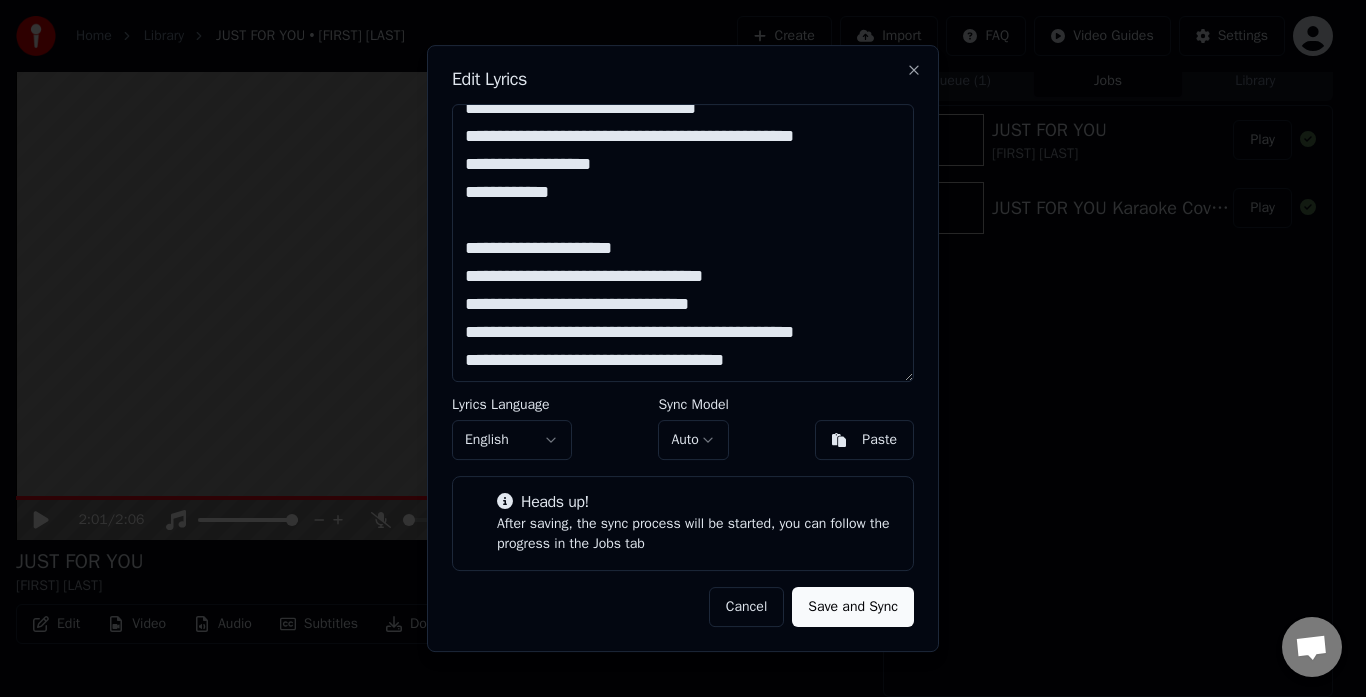 click on "**********" at bounding box center (683, 243) 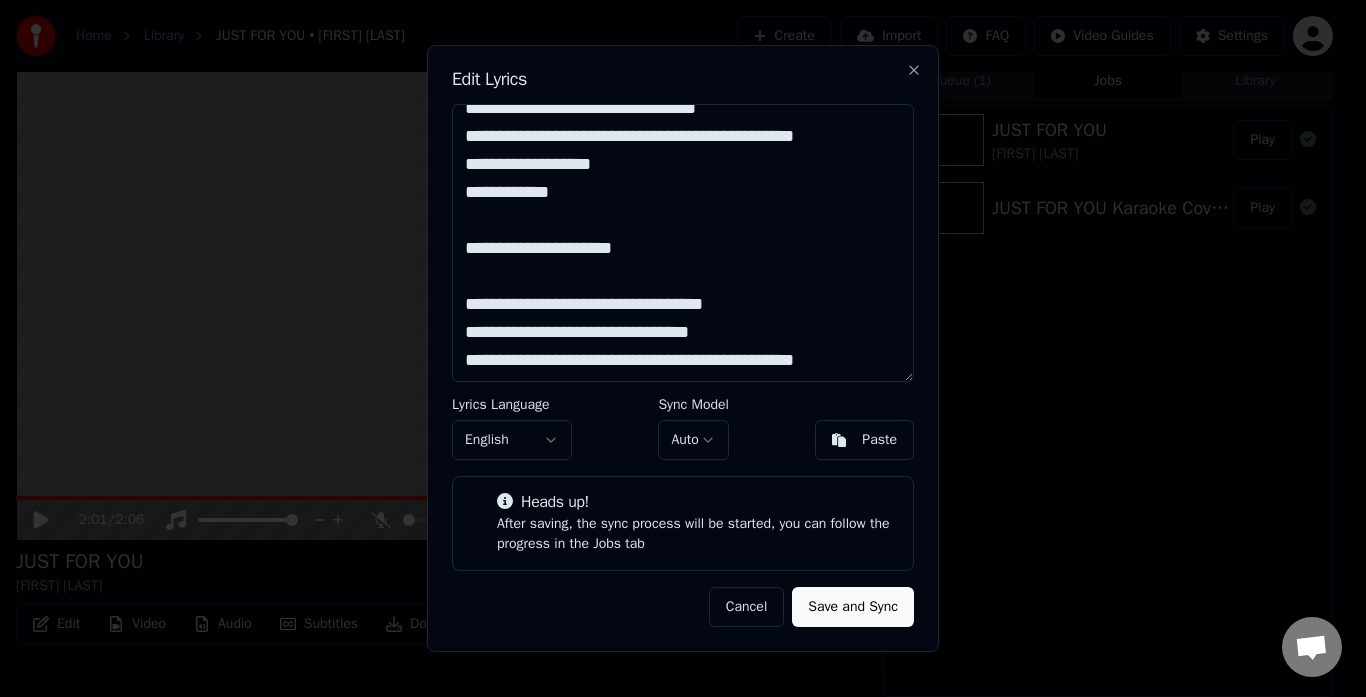 scroll, scrollTop: 299, scrollLeft: 0, axis: vertical 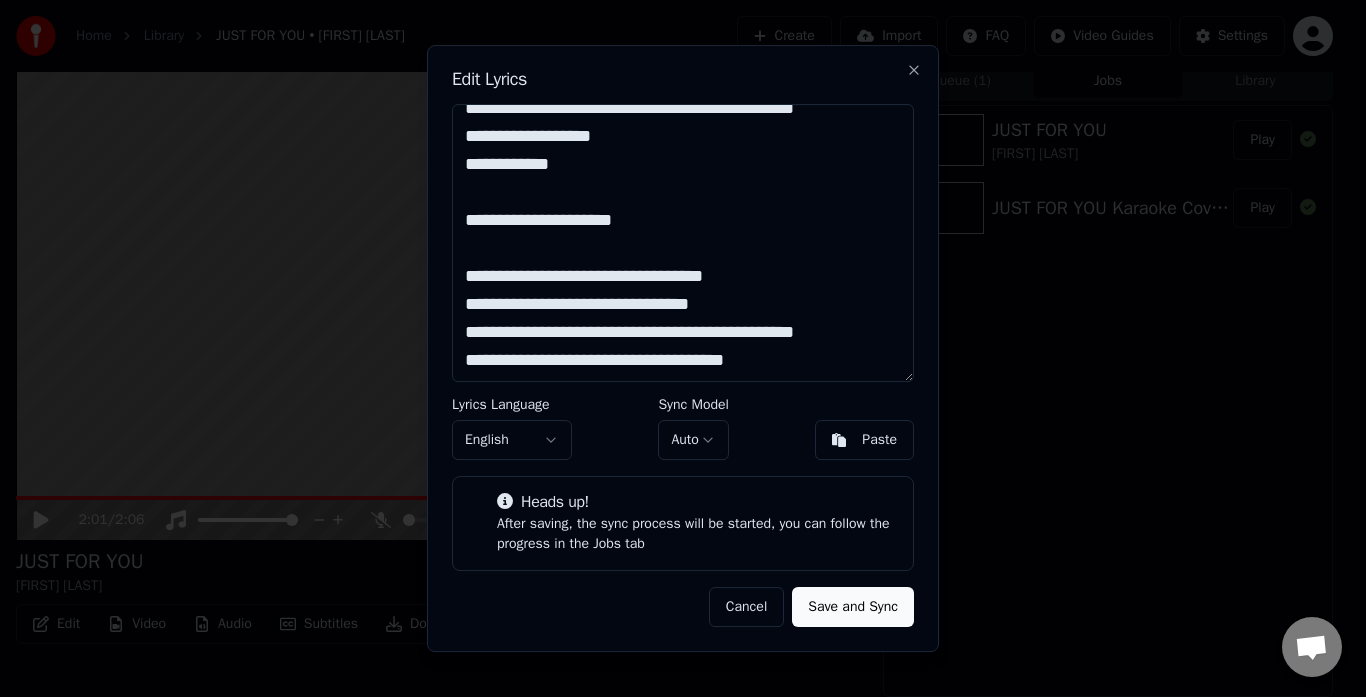 click on "**********" at bounding box center (683, 243) 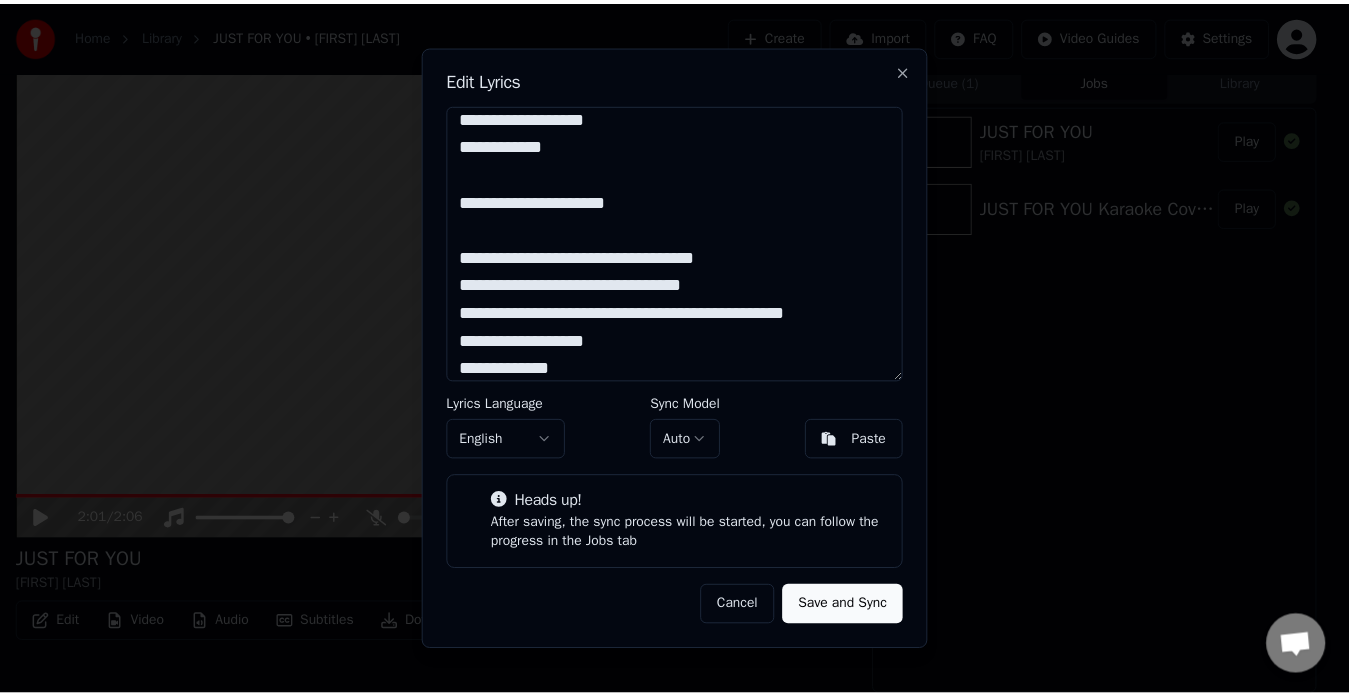 scroll, scrollTop: 327, scrollLeft: 0, axis: vertical 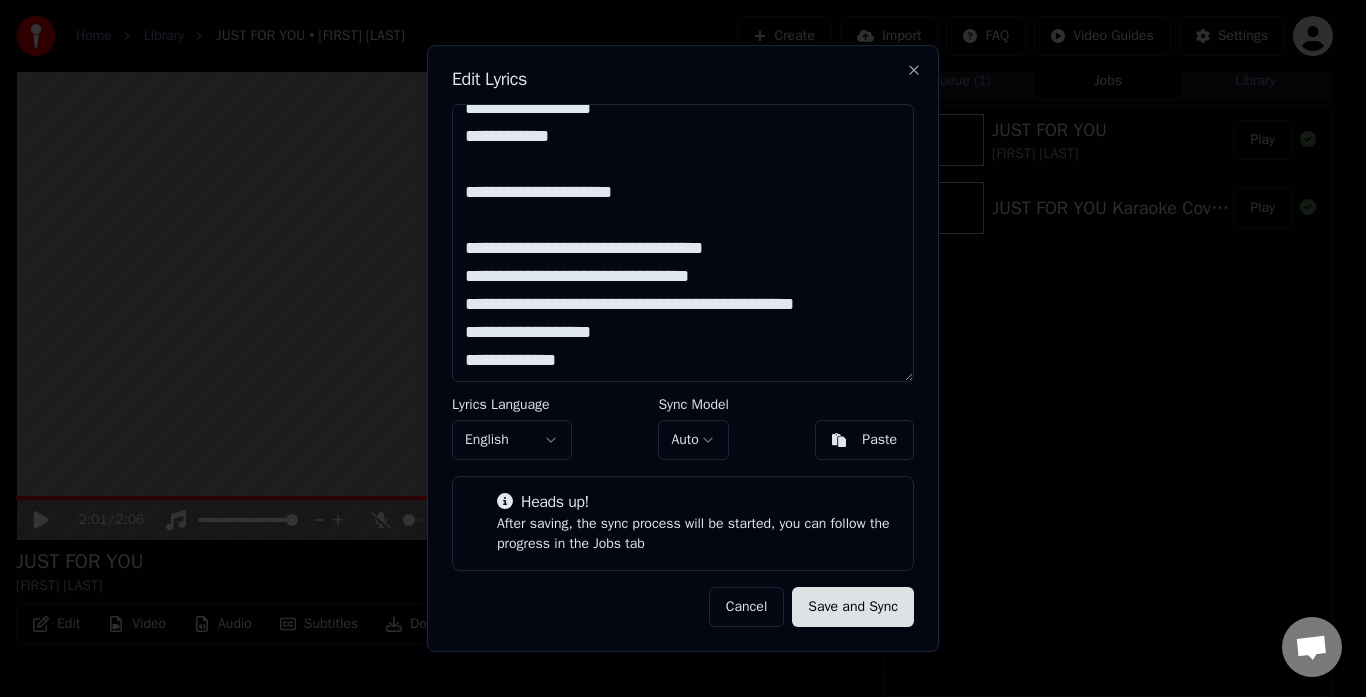 type on "**********" 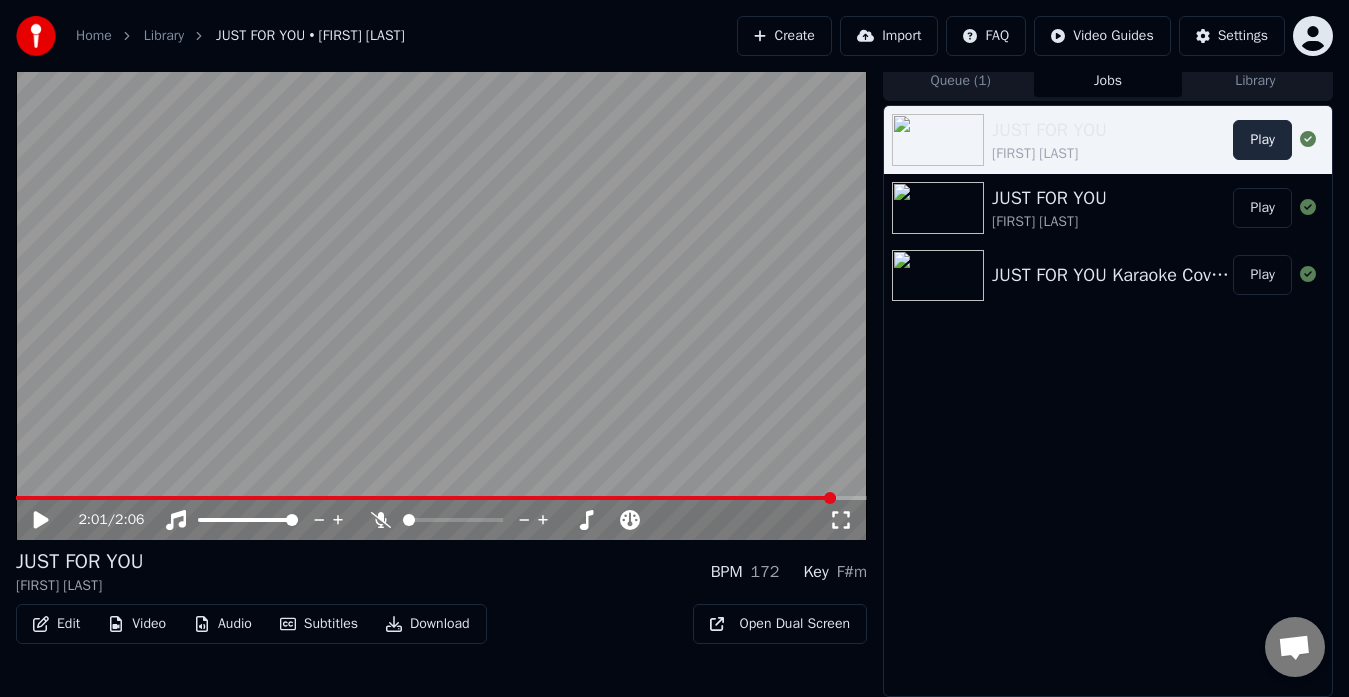 click on "Play" at bounding box center [1262, 140] 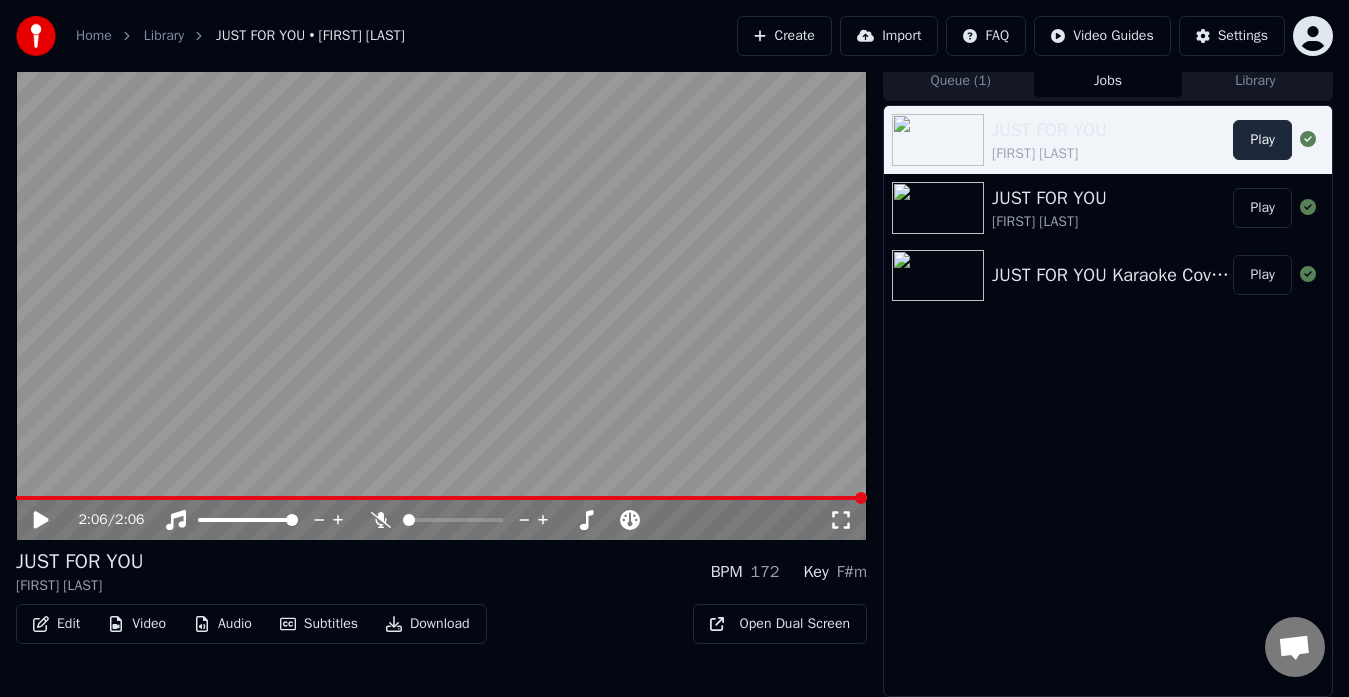 click on "Play" at bounding box center [1262, 140] 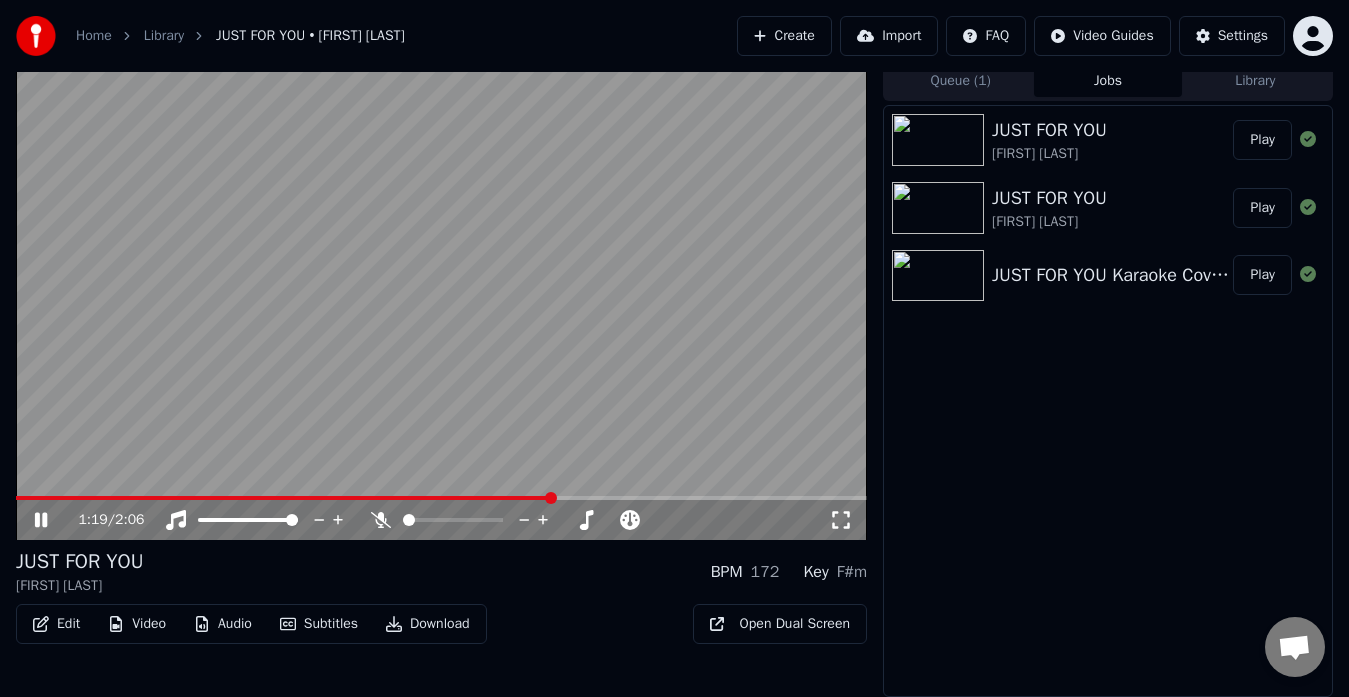 click 